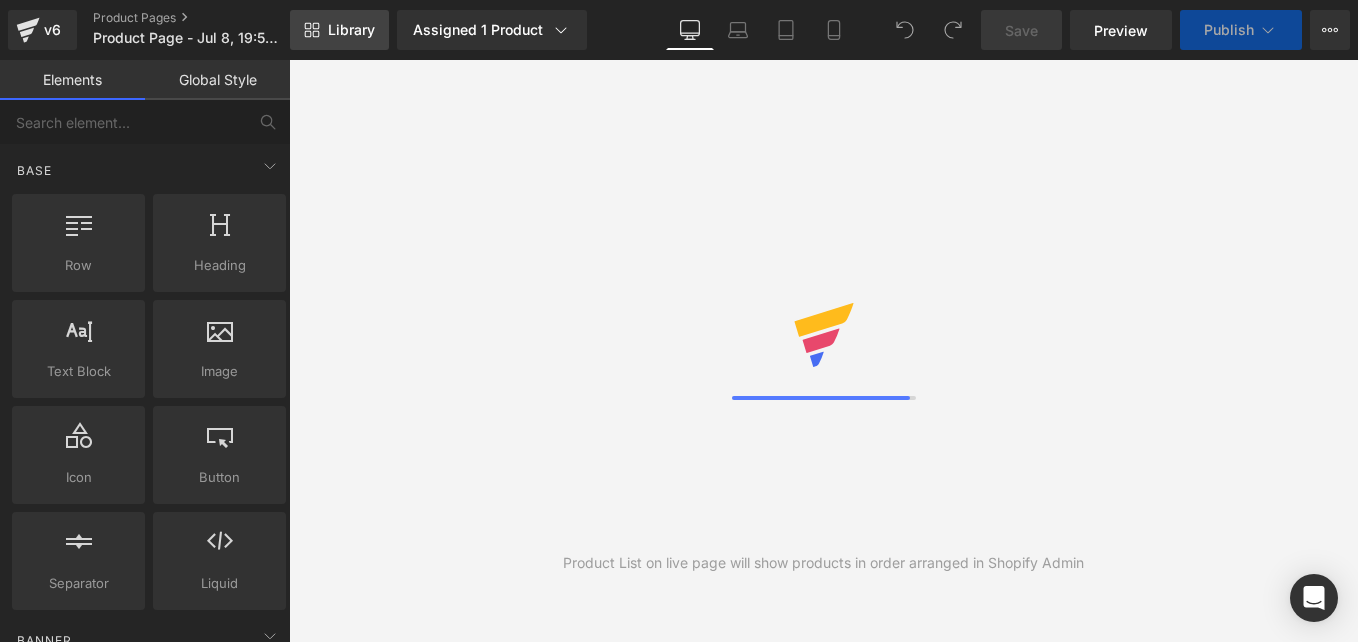 scroll, scrollTop: 0, scrollLeft: 0, axis: both 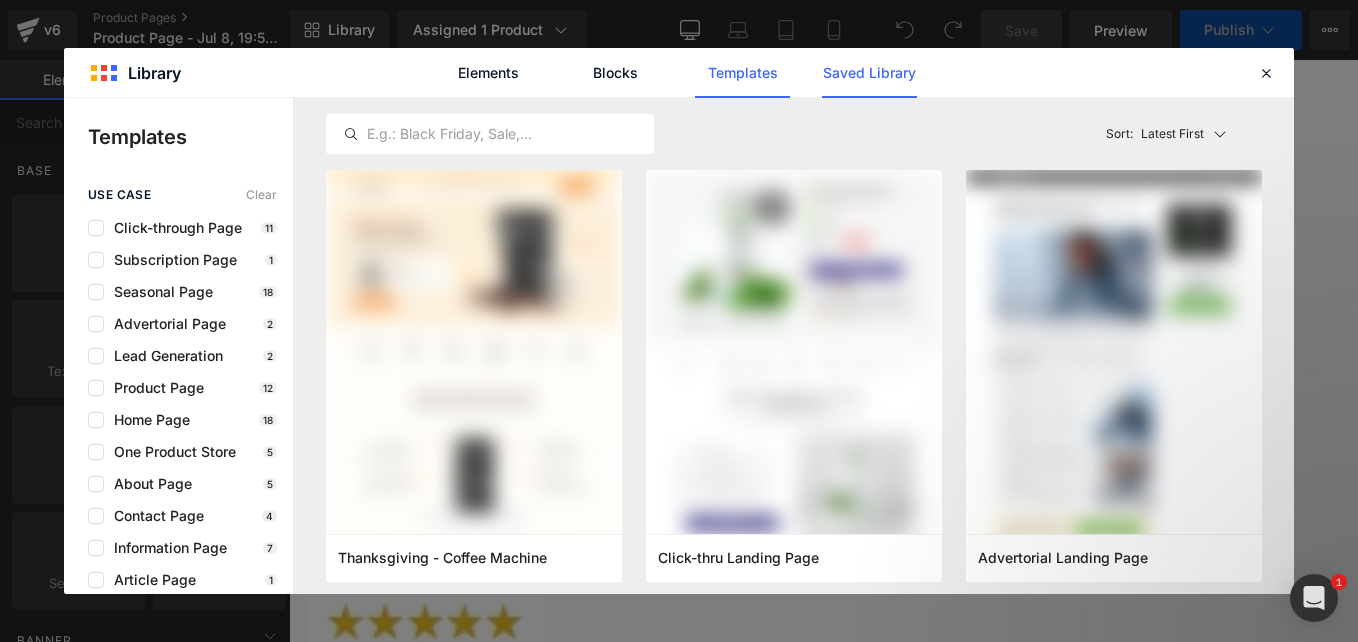 click on "Saved Library" 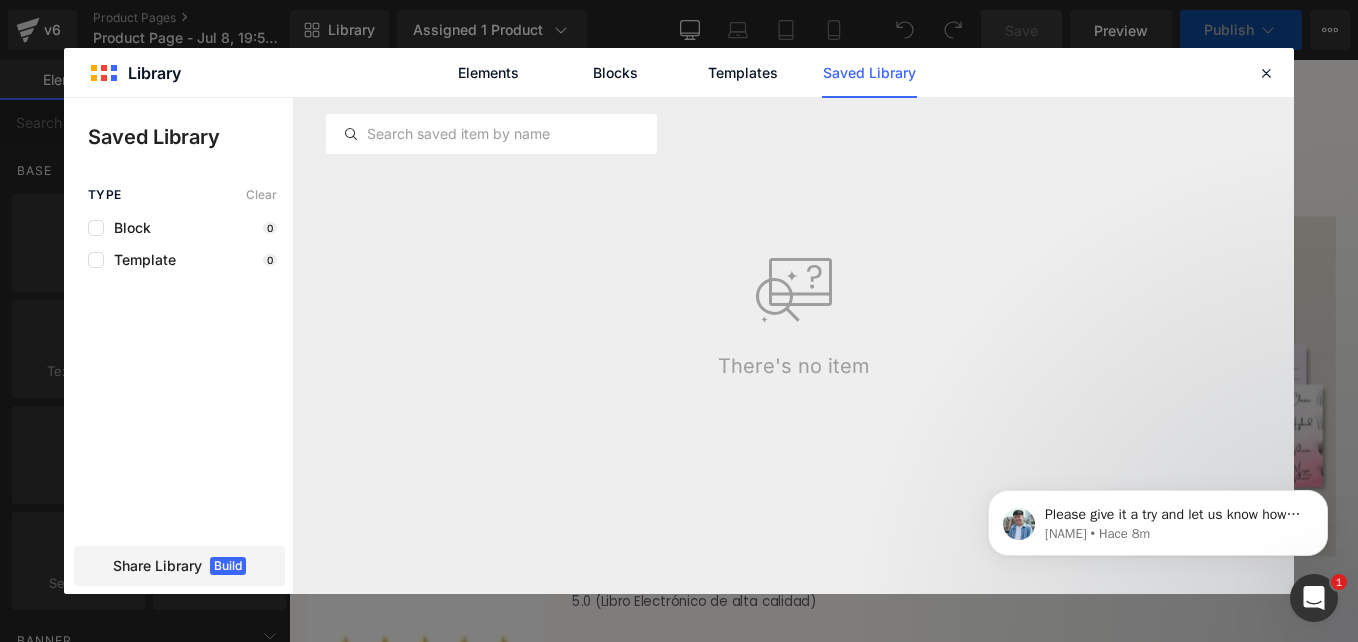 scroll, scrollTop: 0, scrollLeft: 0, axis: both 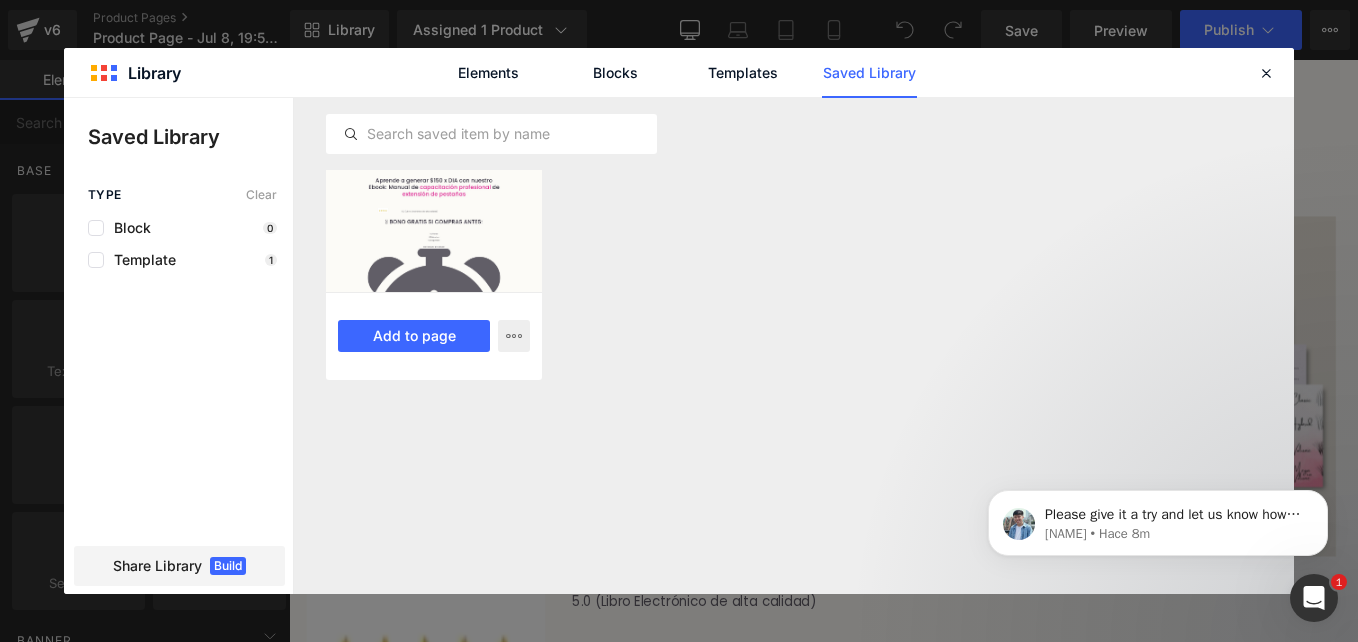 click at bounding box center (434, 231) 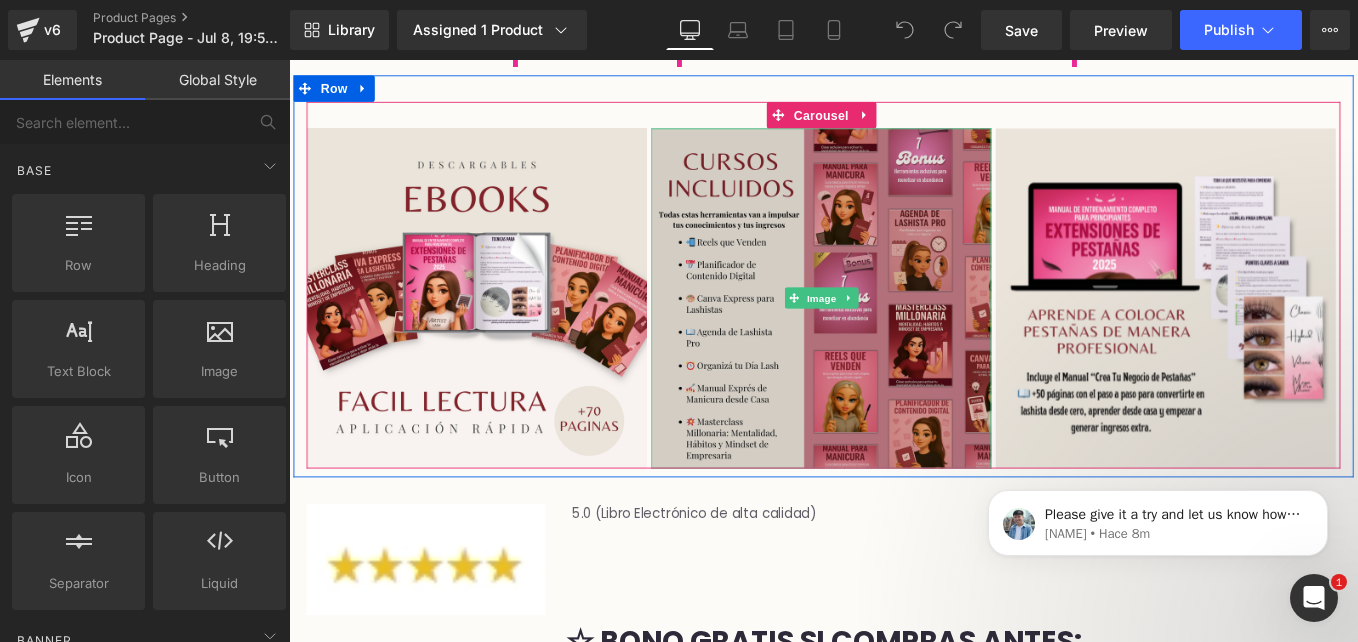 scroll, scrollTop: 0, scrollLeft: 0, axis: both 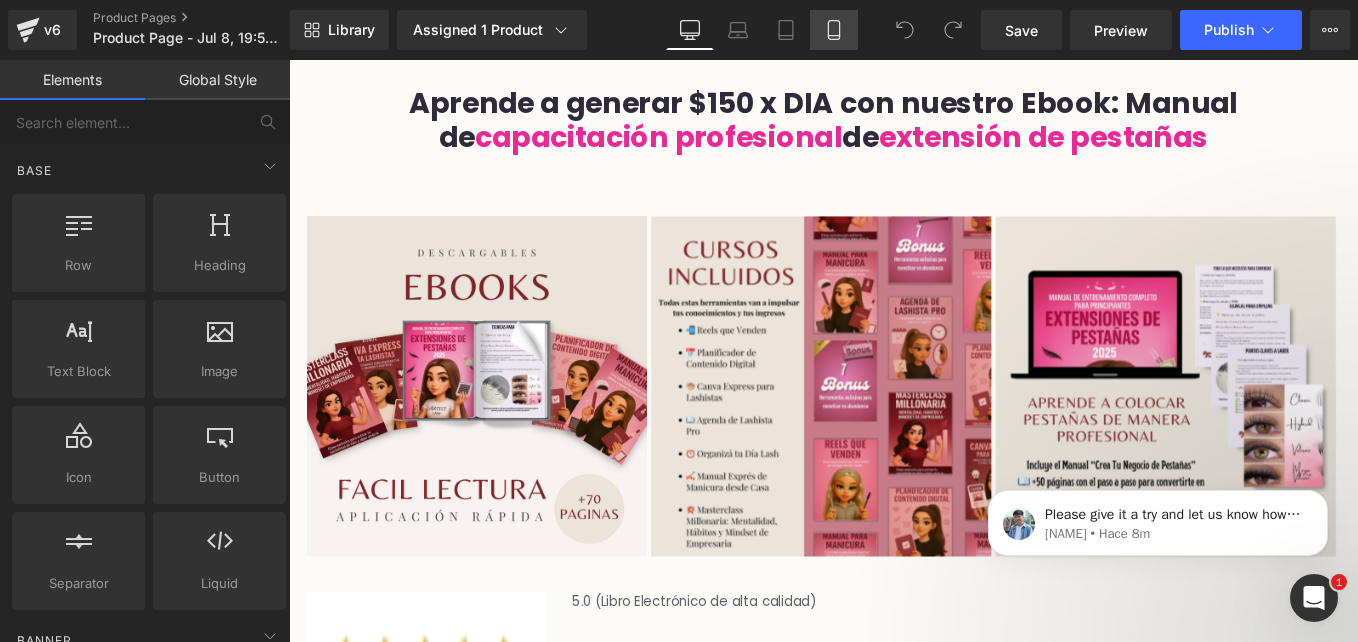 click 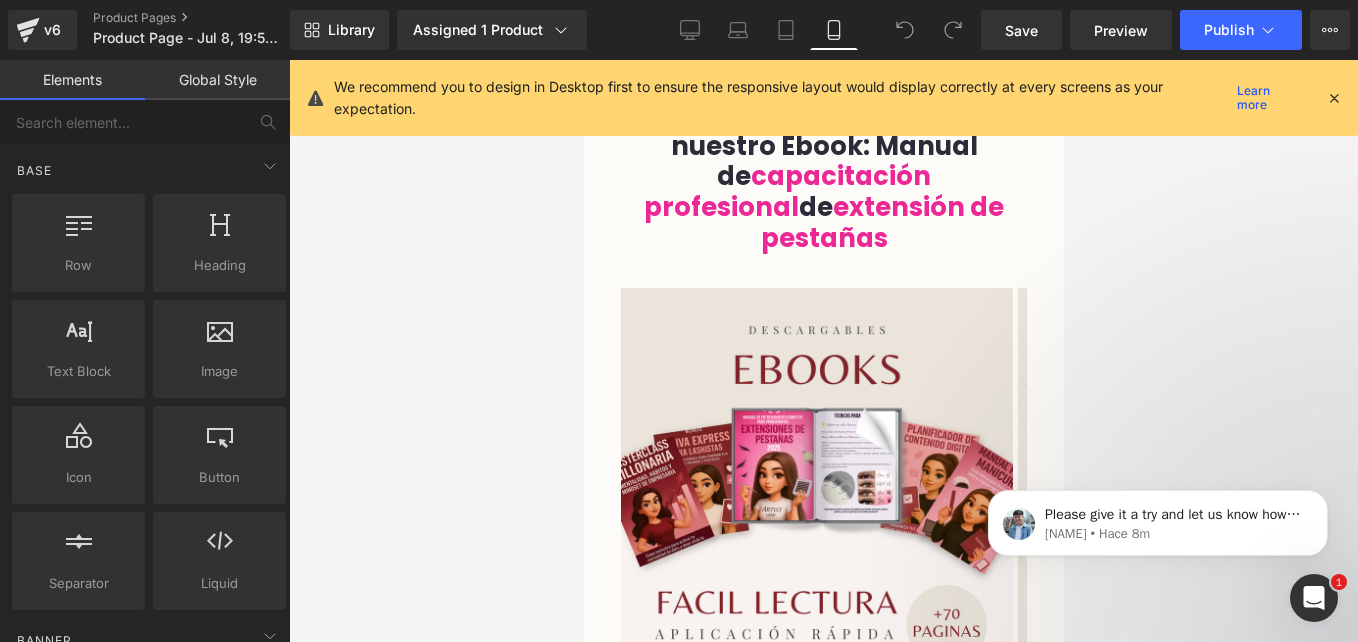 click on "We recommend you to design in Desktop first to ensure the responsive layout would display correctly at every screens as your expectation. Learn more" at bounding box center [824, 98] 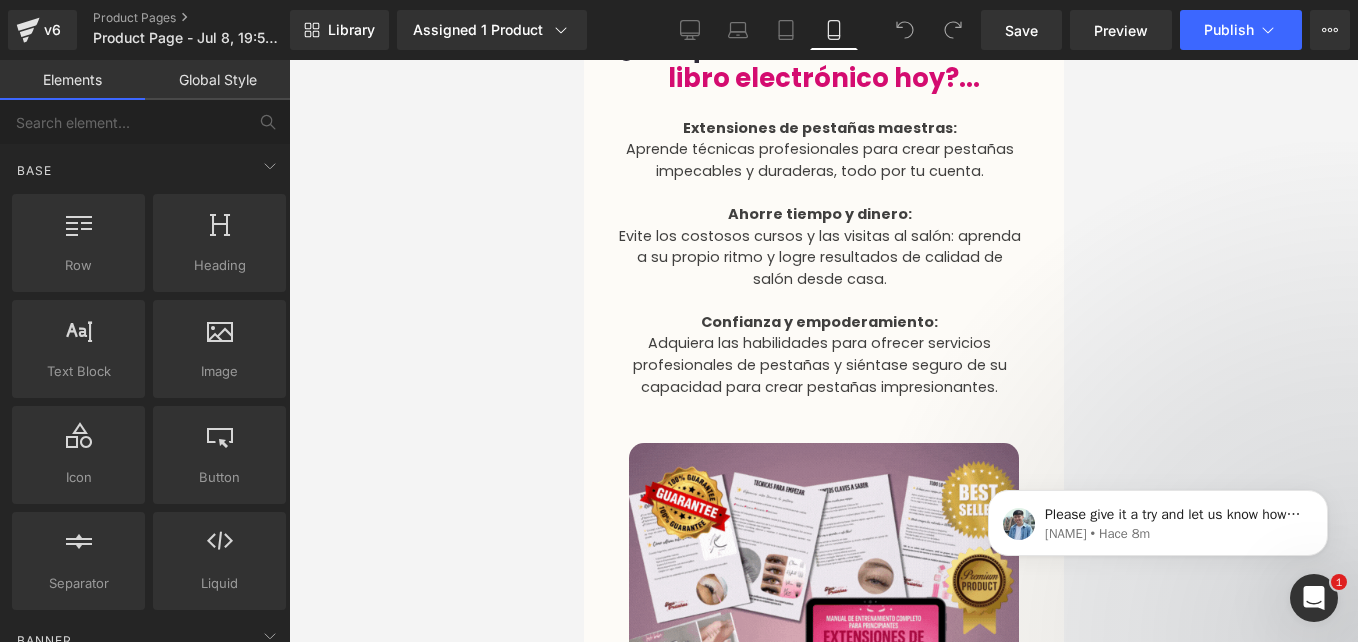 scroll, scrollTop: 4733, scrollLeft: 0, axis: vertical 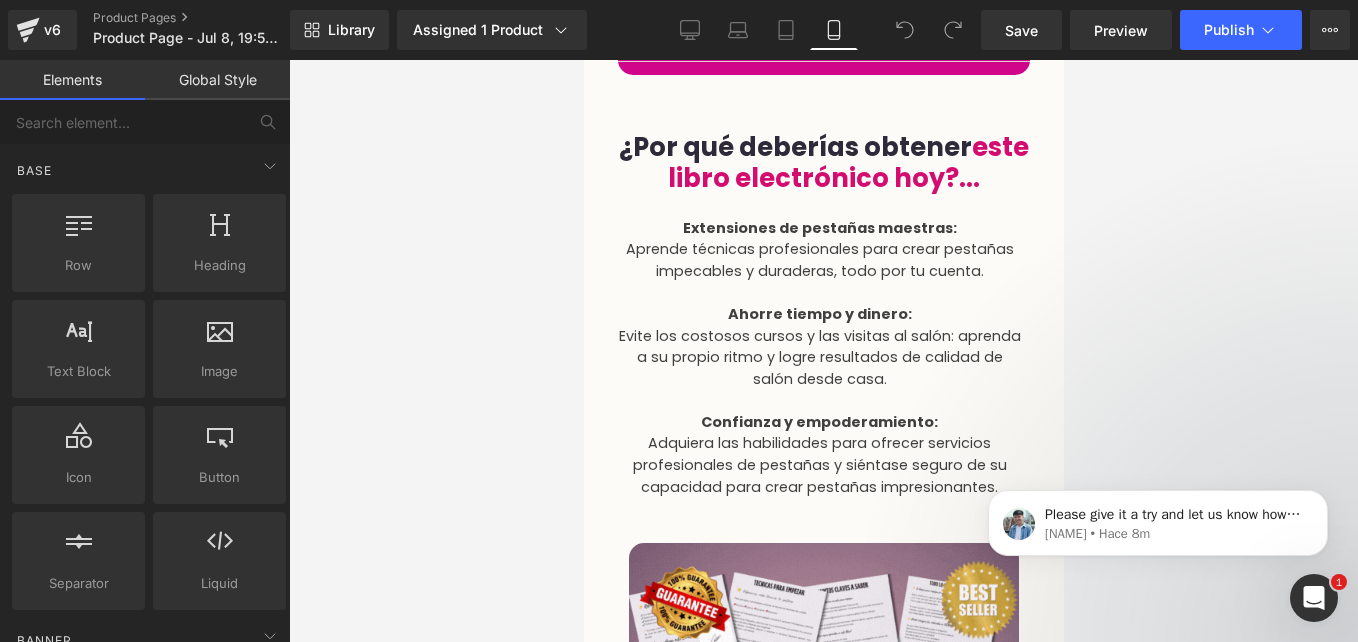 click 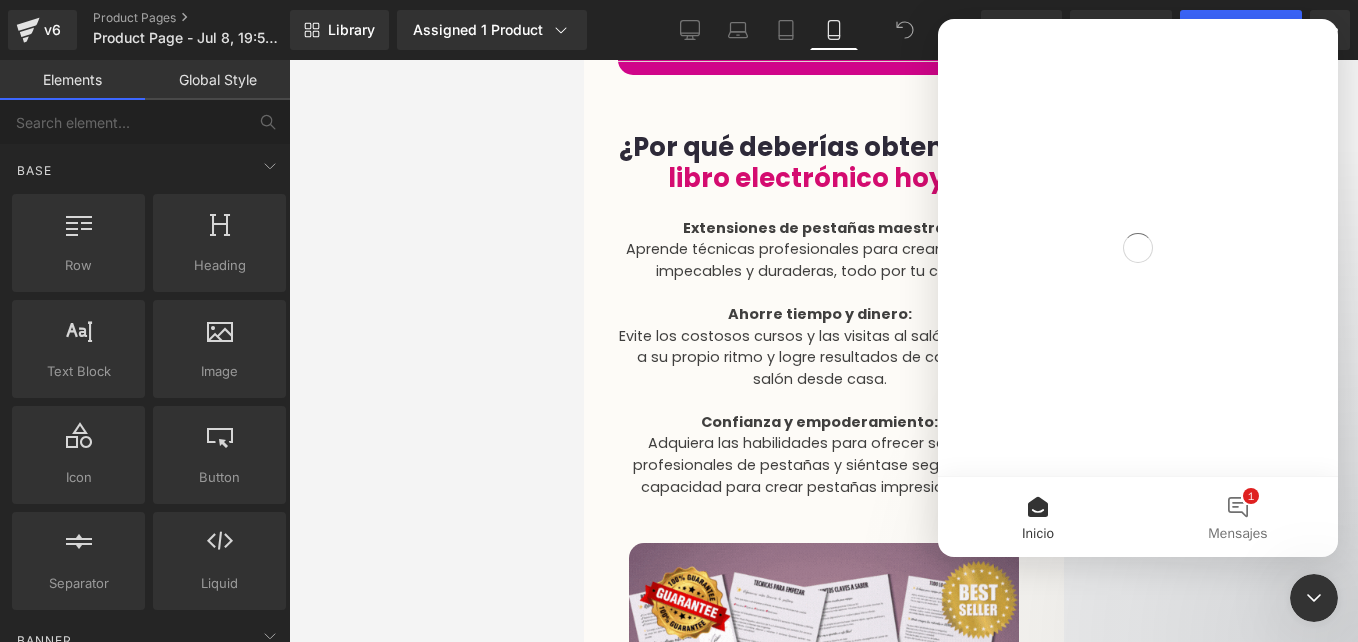 scroll, scrollTop: 0, scrollLeft: 0, axis: both 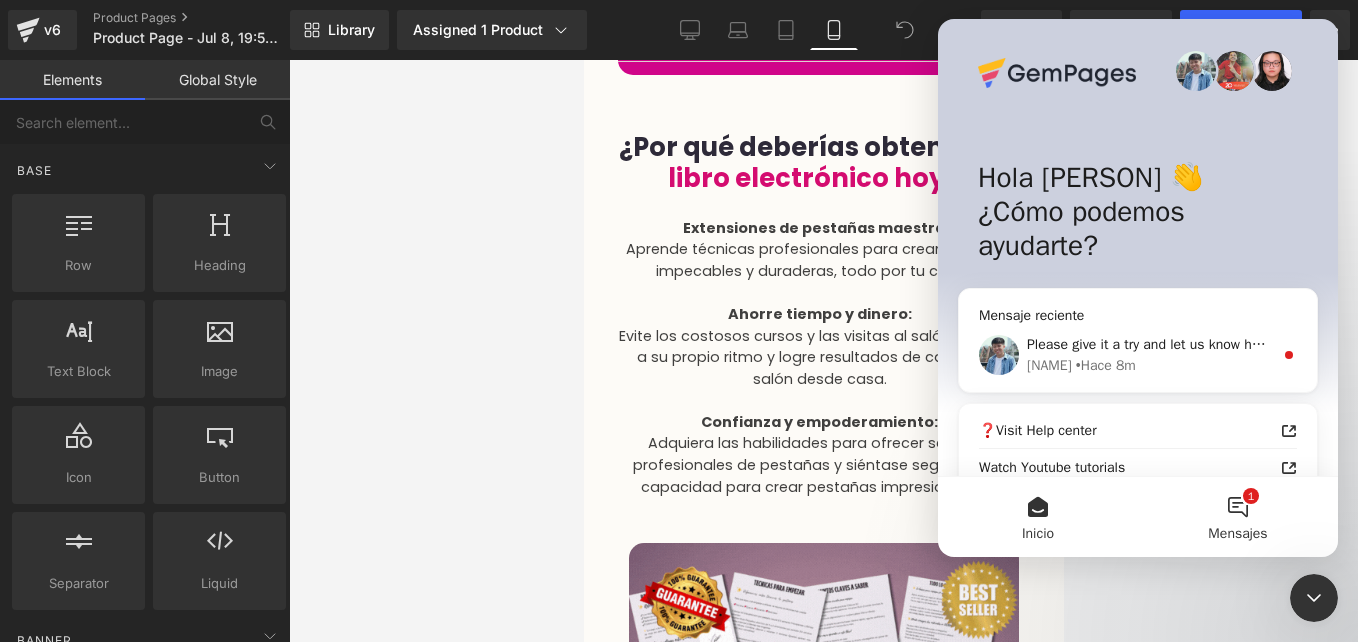 click on "1 Mensajes" at bounding box center [1238, 517] 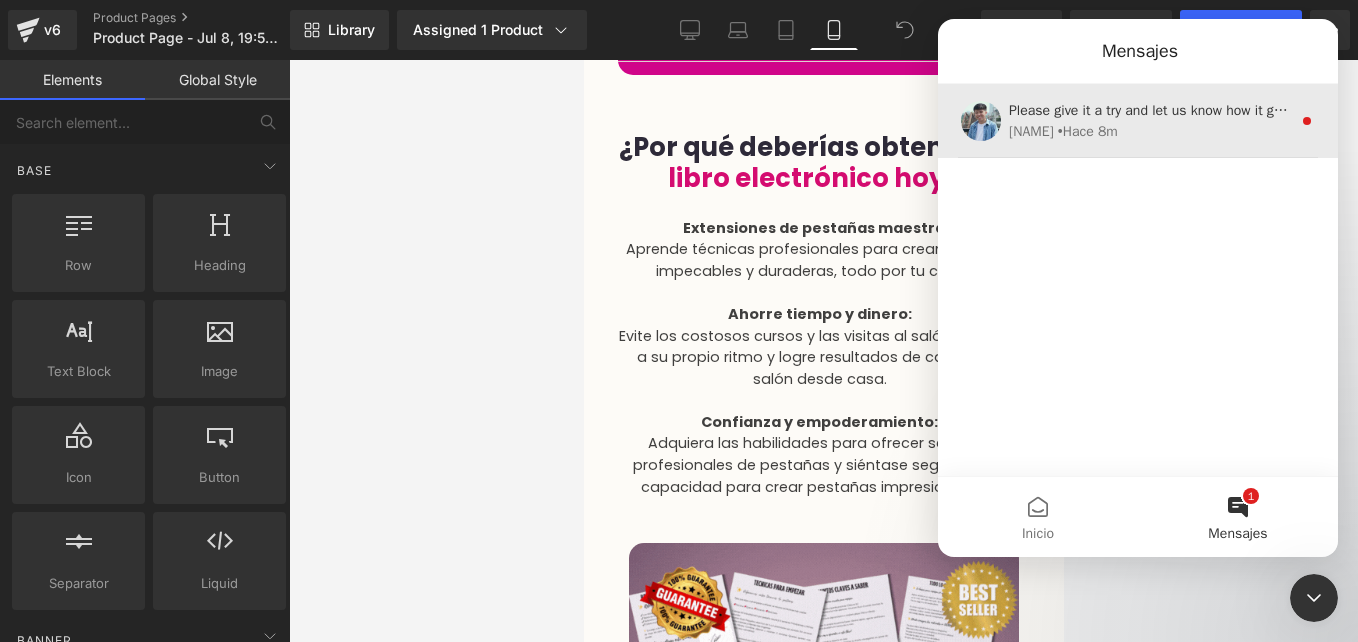 click on "[NAME] •  Hace 8m" at bounding box center (1150, 131) 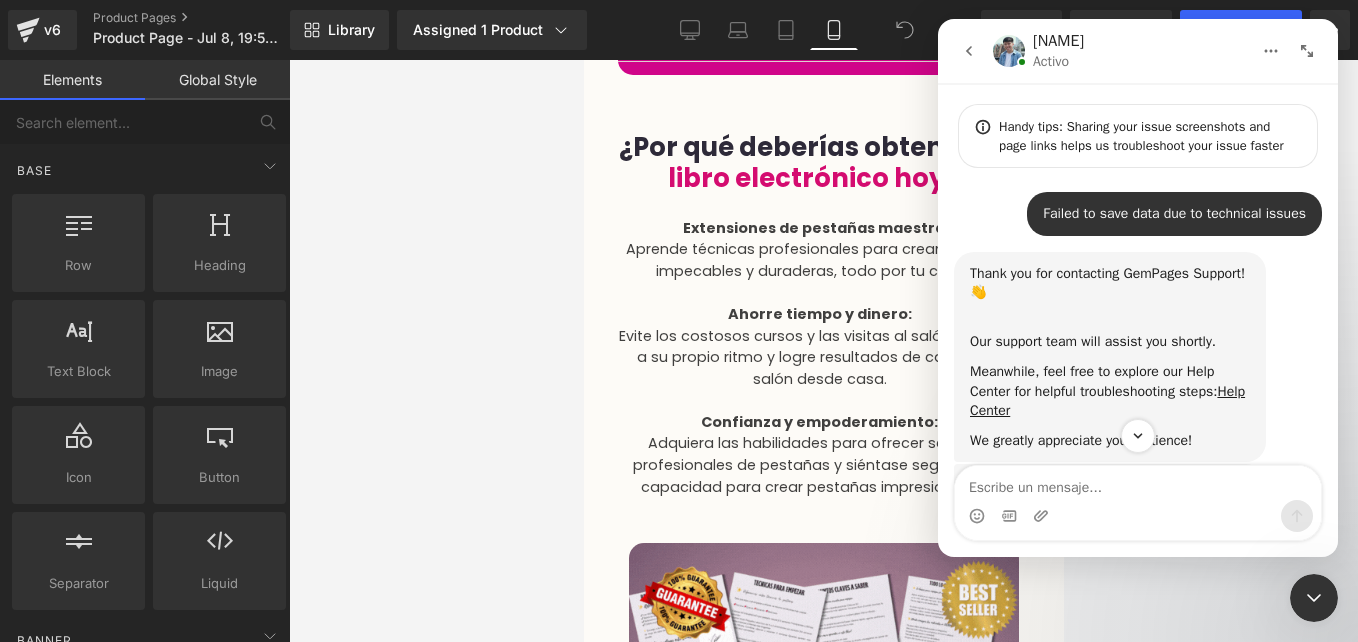 scroll, scrollTop: 3, scrollLeft: 0, axis: vertical 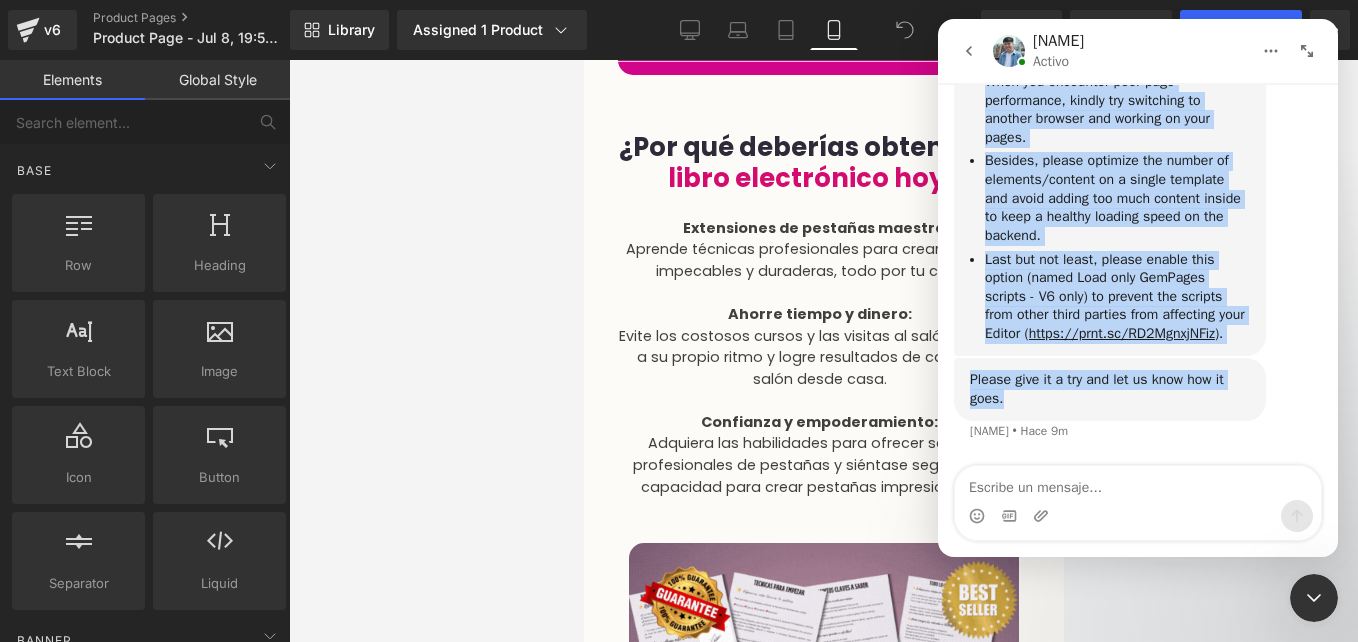 drag, startPoint x: 973, startPoint y: 268, endPoint x: 1187, endPoint y: 405, distance: 254.09644 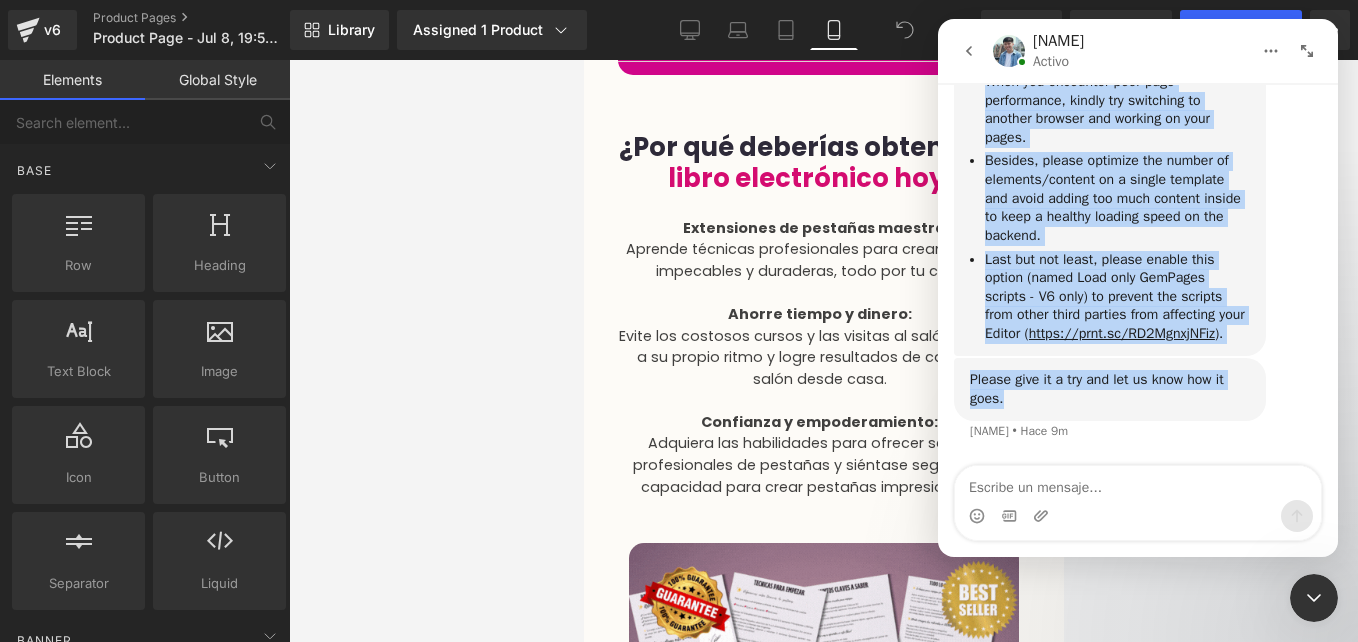 click on "Failed to save data due to technical issues [PERSON]    •   Hace 2h Thank you for contacting GemPages Support! 👋 ​ Our support team will assist you shortly.  Meanwhile, feel free to explore our Help Center for helpful troubleshooting steps:  Help Center We greatly appreciate your patience! Operator    •   Hace 2h Additionally, just a small heads up, our system will be under maintenance on [DATE], from 10:00 AM to 12:00 PM (GMT+7). During this period, GemPages will not be accessible Please save your work beforehand to avoid interruption. ​ Thank you for understanding Operator    •   Hace 2h Hello!  [PERSON]    •   Hace 2h I have a problem — the information on my product page isn’t saving. I get an error message. What can I do to avoid losing my work? [PERSON]    •   Hace 1h Hi, there! Thanks for reaching out! This is [PERSON] from Gempages, and I am here to assist you today.  ​ May I know your name so that I can address you properly? [PERSON]    •   Hace 1h    •" at bounding box center (1138, -2291) 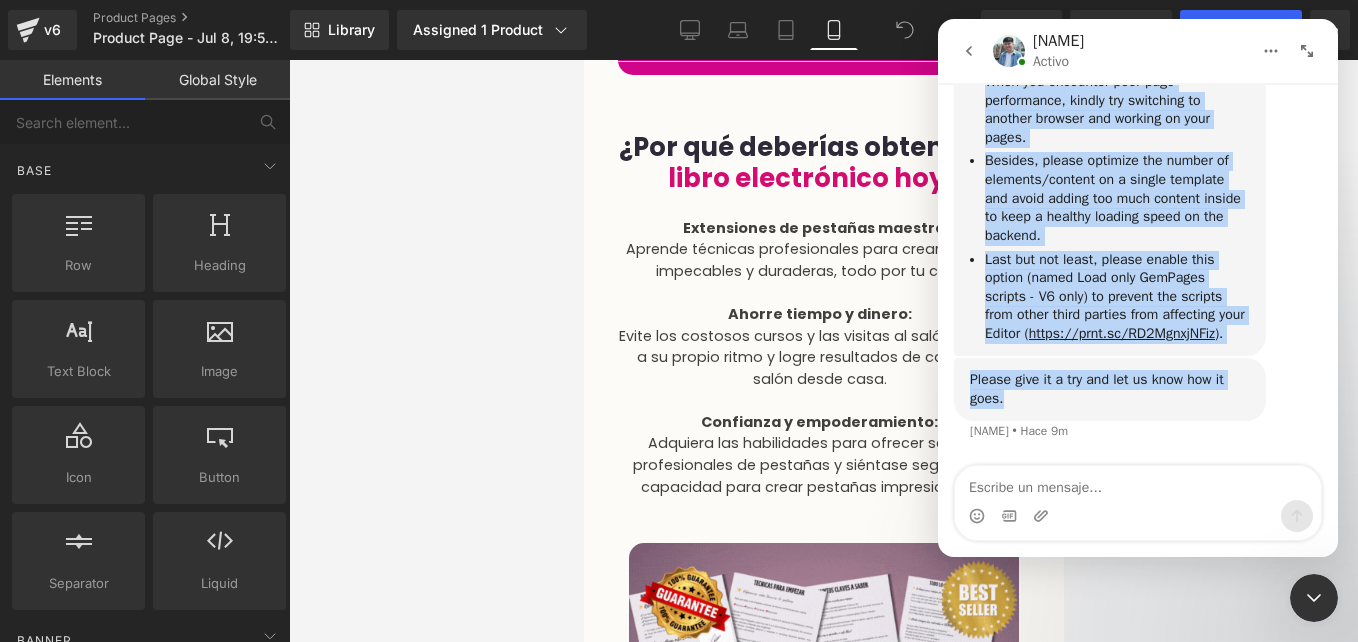 copy on "Please give it a try and let us know how it goes. [NAME]    •   Hace 9m Please give it a try and let us know how it goes." 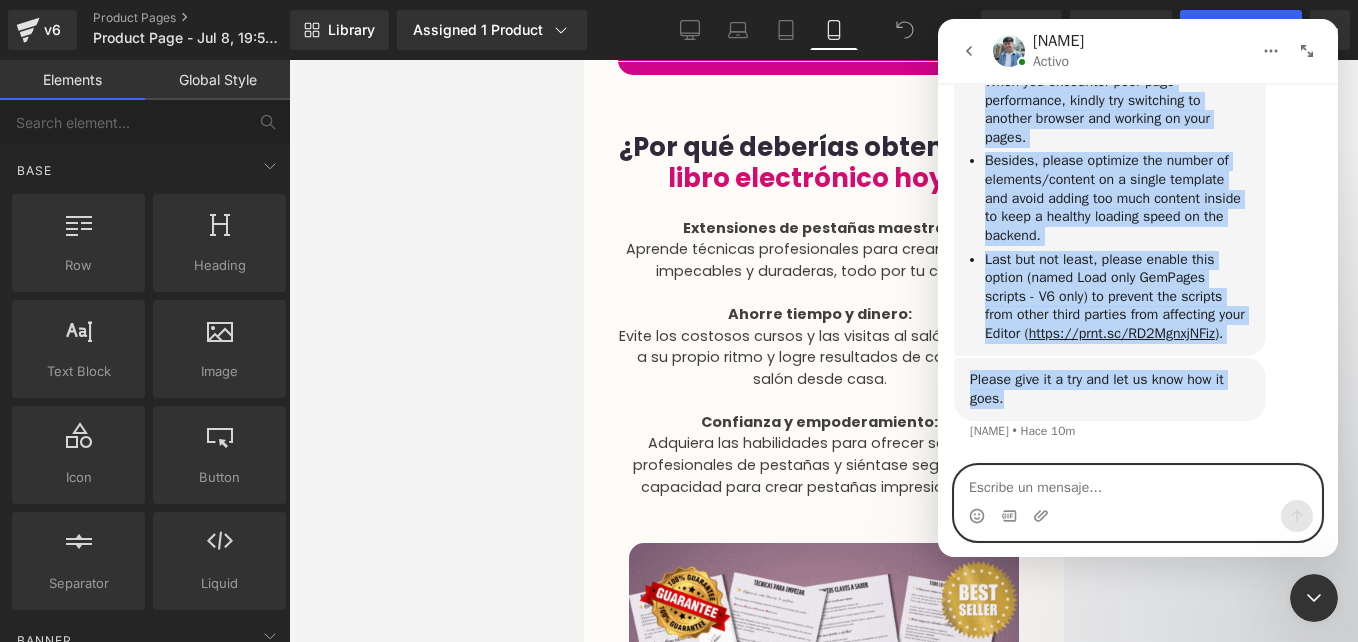 click at bounding box center (1138, 483) 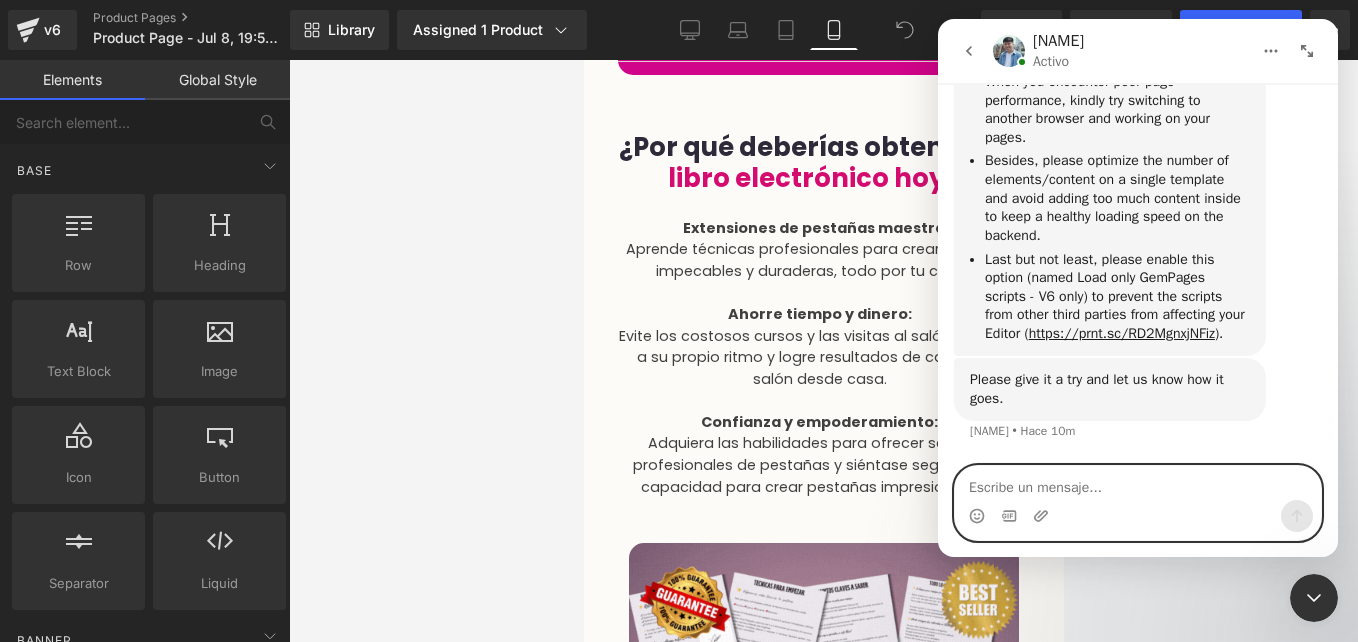 paste on "Thank you for sharing, and we apologize for the inconvenience. Just to confirm, have you tried refreshing the page to see if you are able to save your page?" 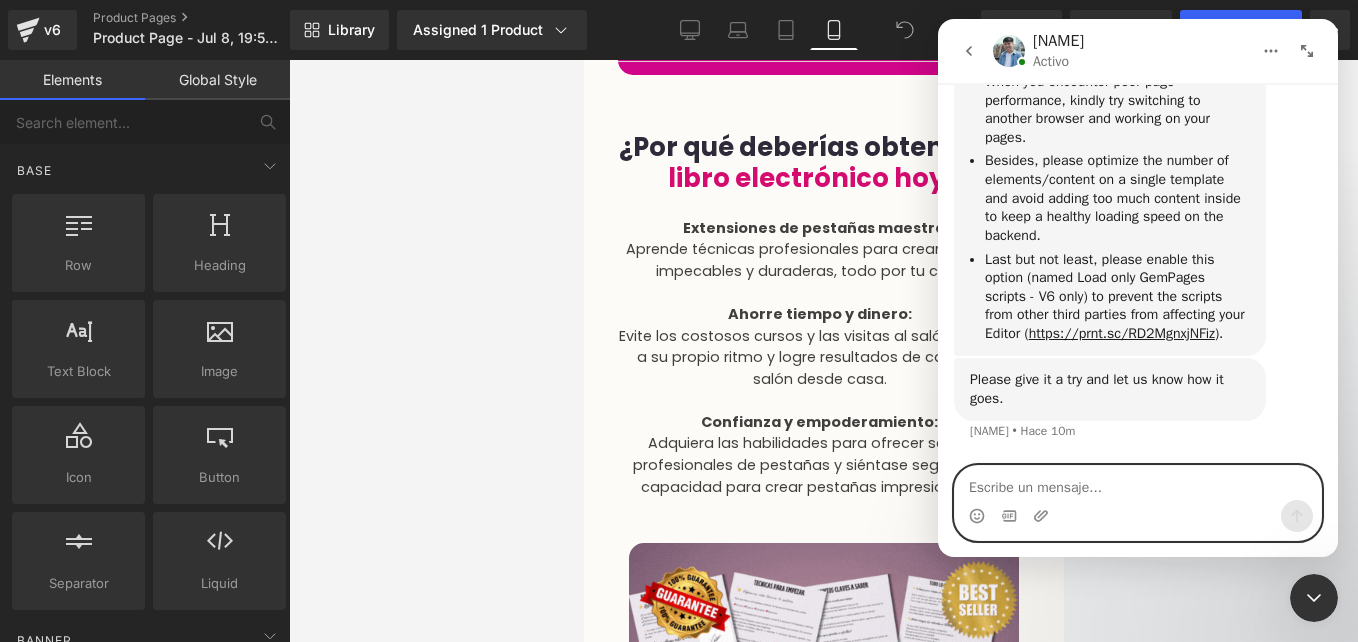 type on "Thank you for sharing, and we apologize for the inconvenience. Just to confirm, have you tried refreshing the page to see if you are able to save your page?" 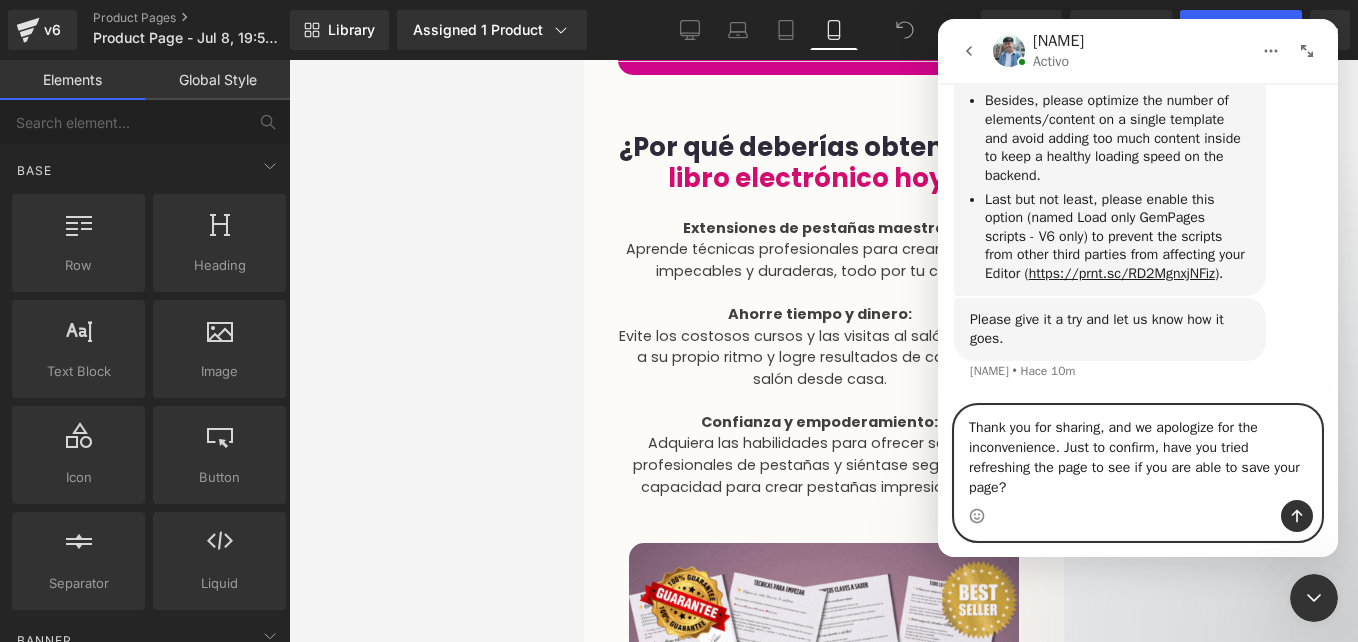 type 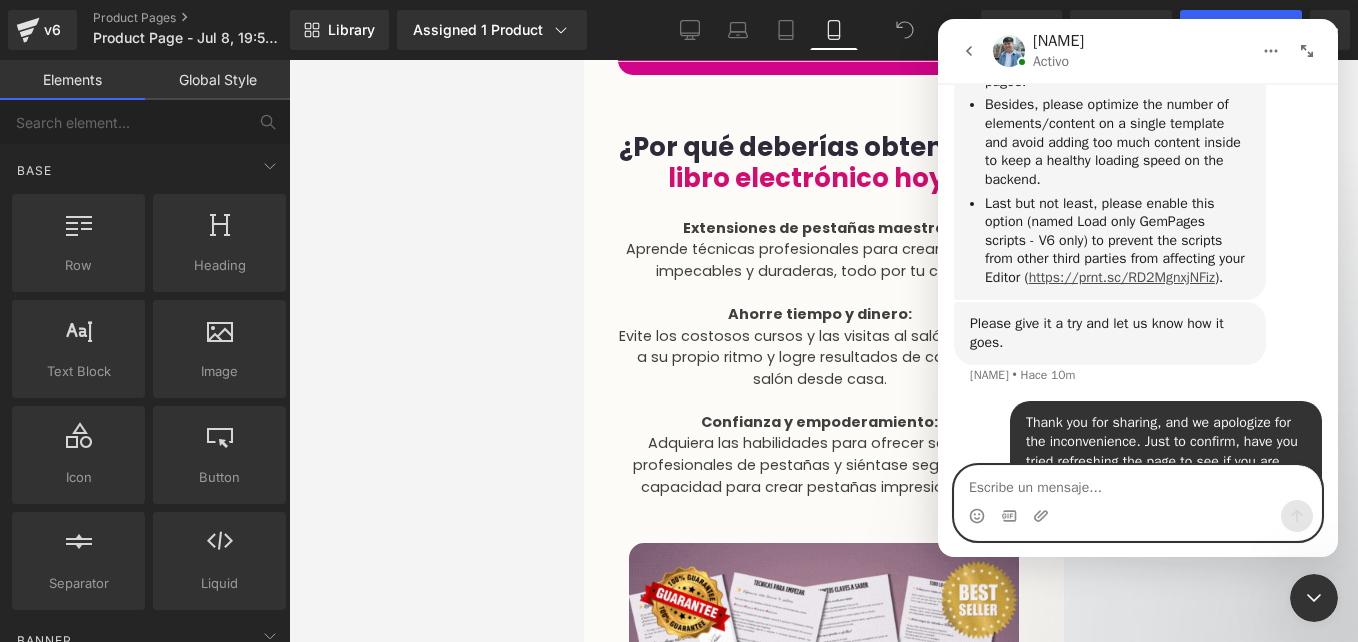 scroll, scrollTop: 5391, scrollLeft: 0, axis: vertical 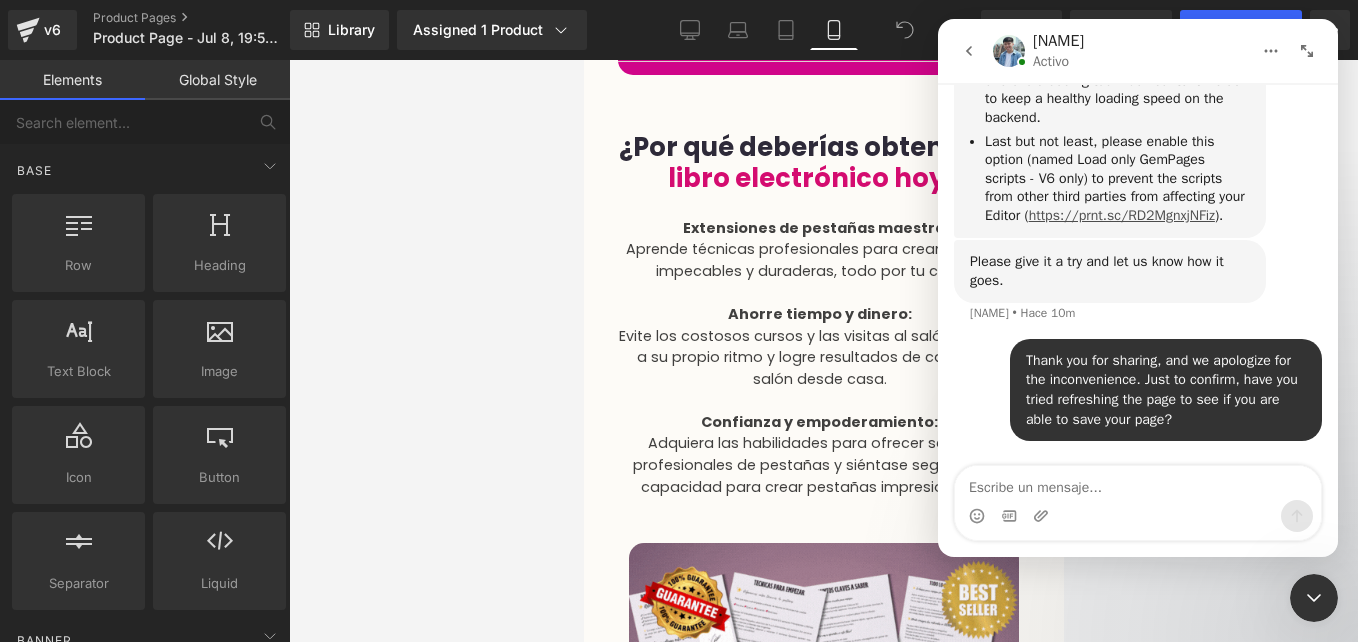 click on "https://prnt.sc/RD2MgnxjNFiz" at bounding box center (1122, 215) 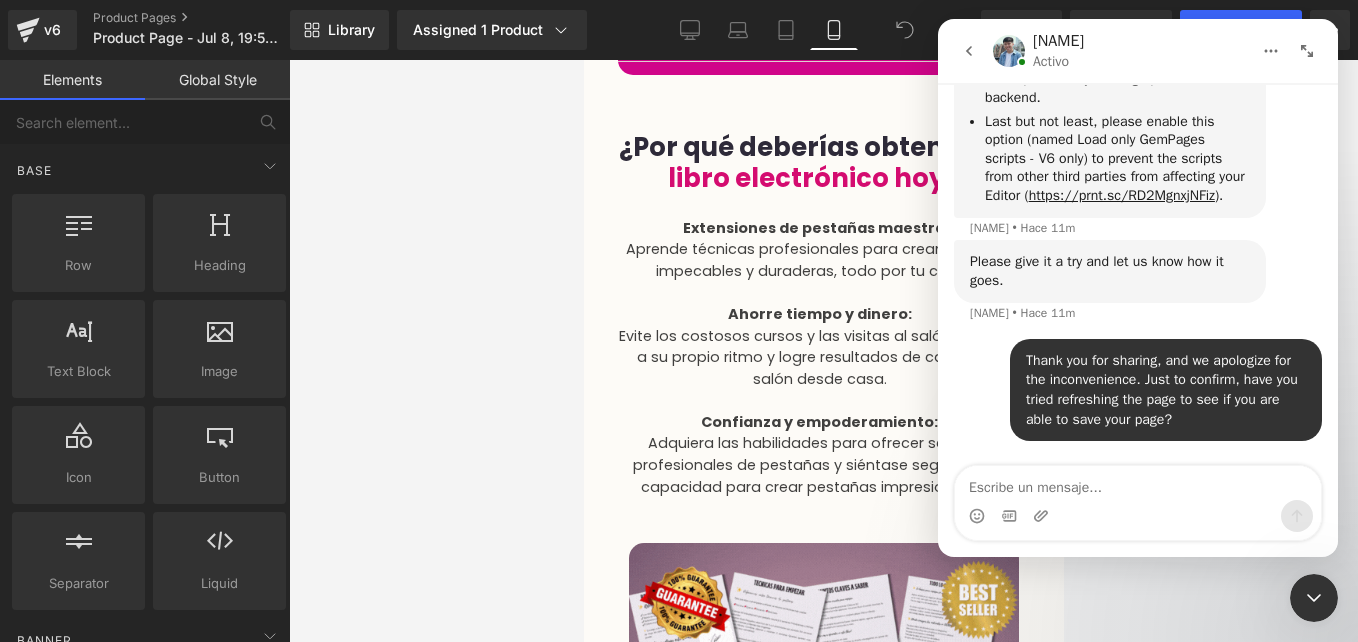 scroll, scrollTop: 5411, scrollLeft: 0, axis: vertical 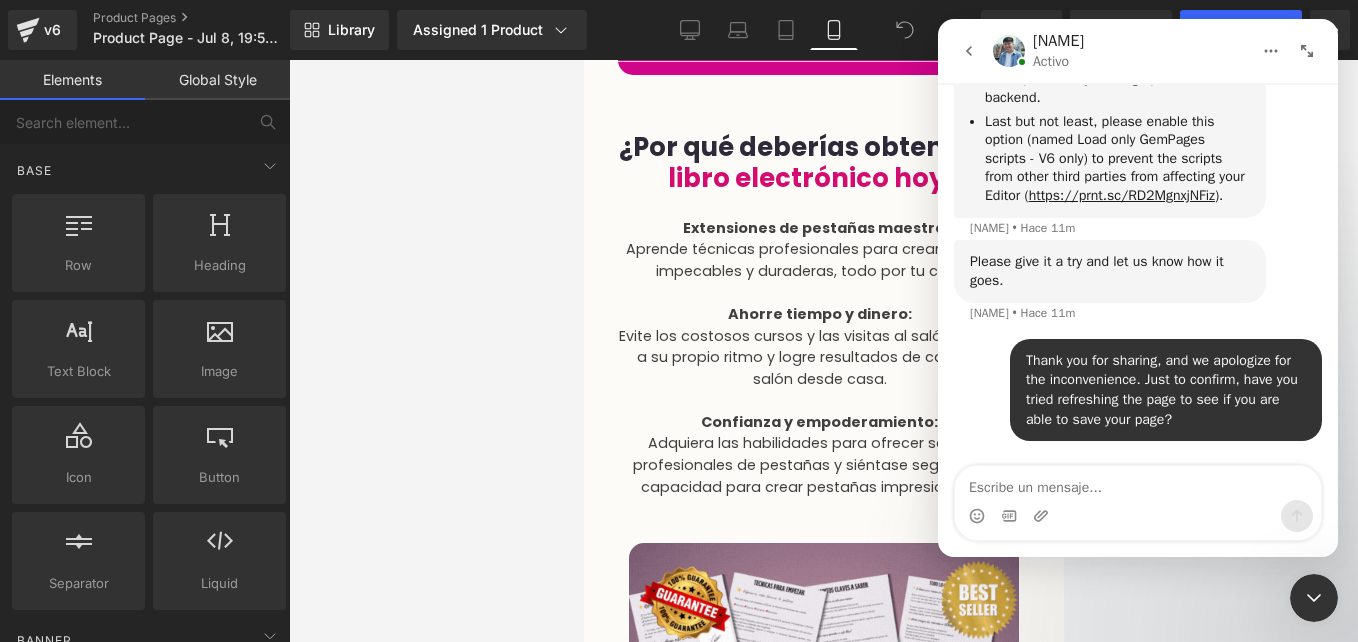 click at bounding box center [679, 291] 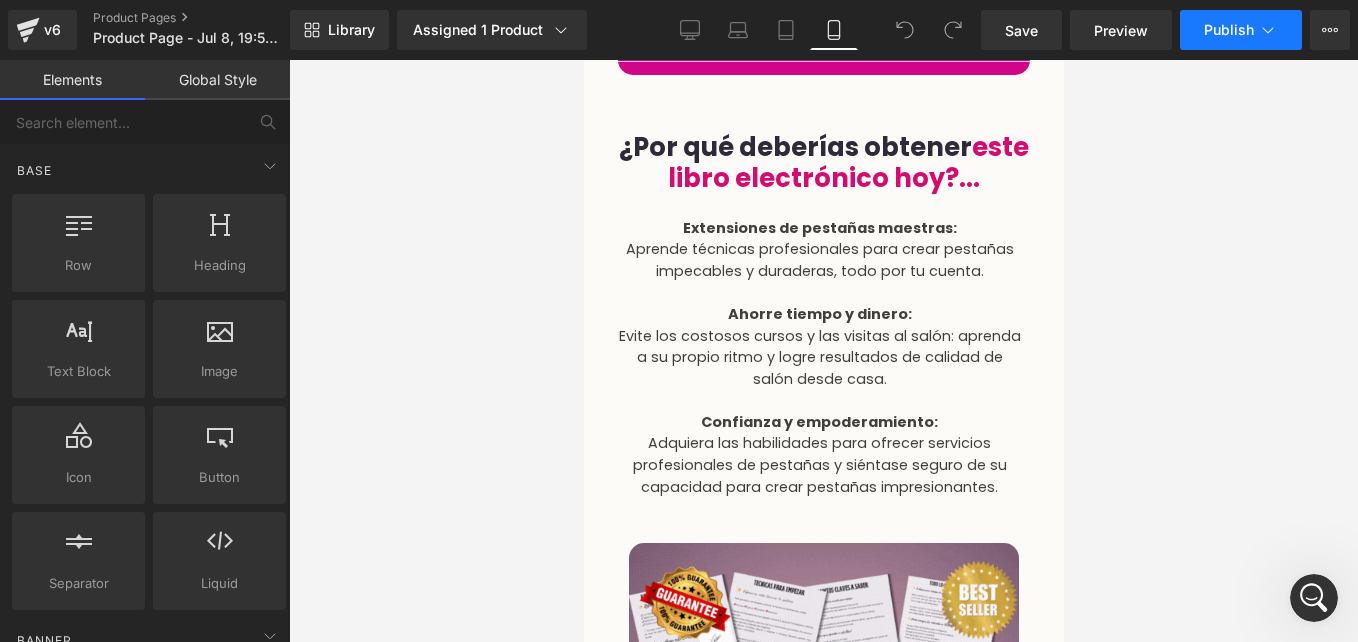 scroll, scrollTop: 0, scrollLeft: 0, axis: both 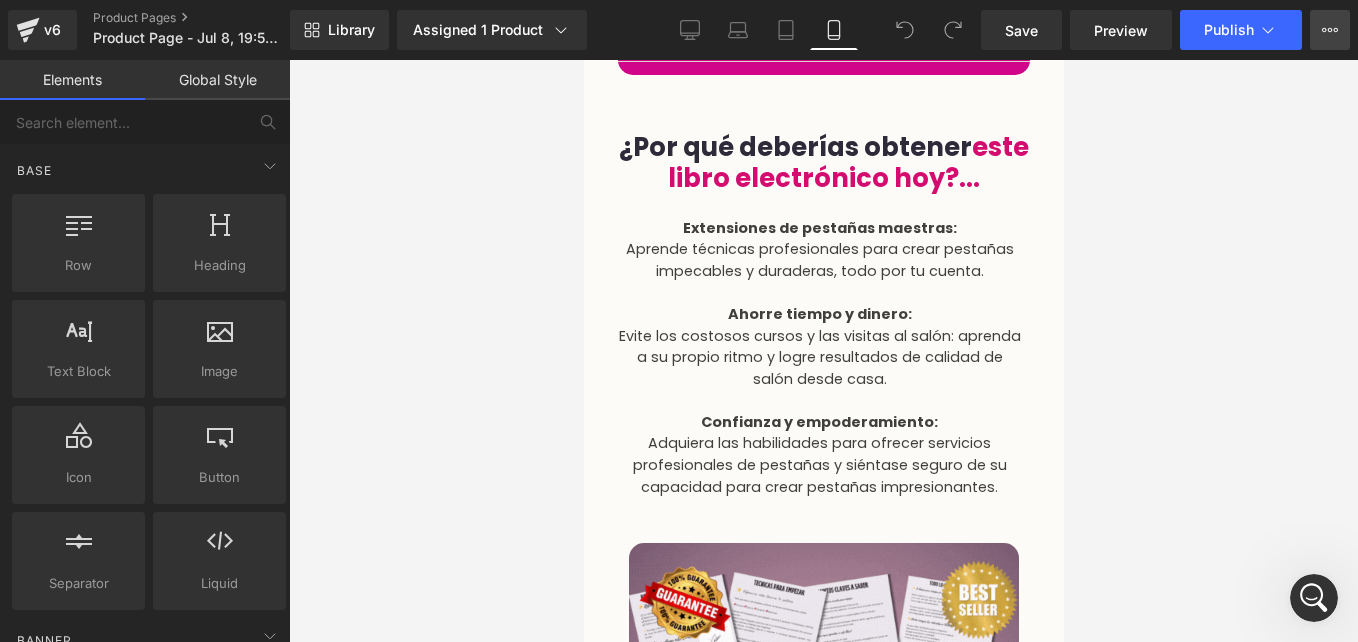 click 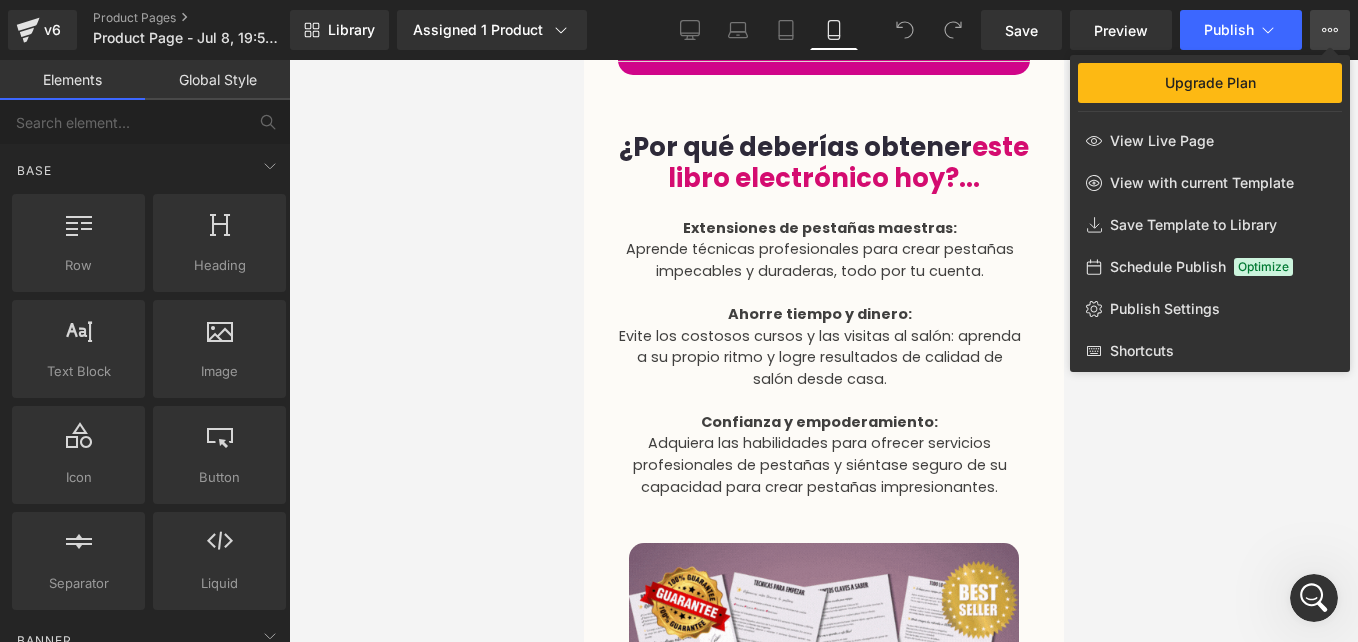 click at bounding box center [823, 351] 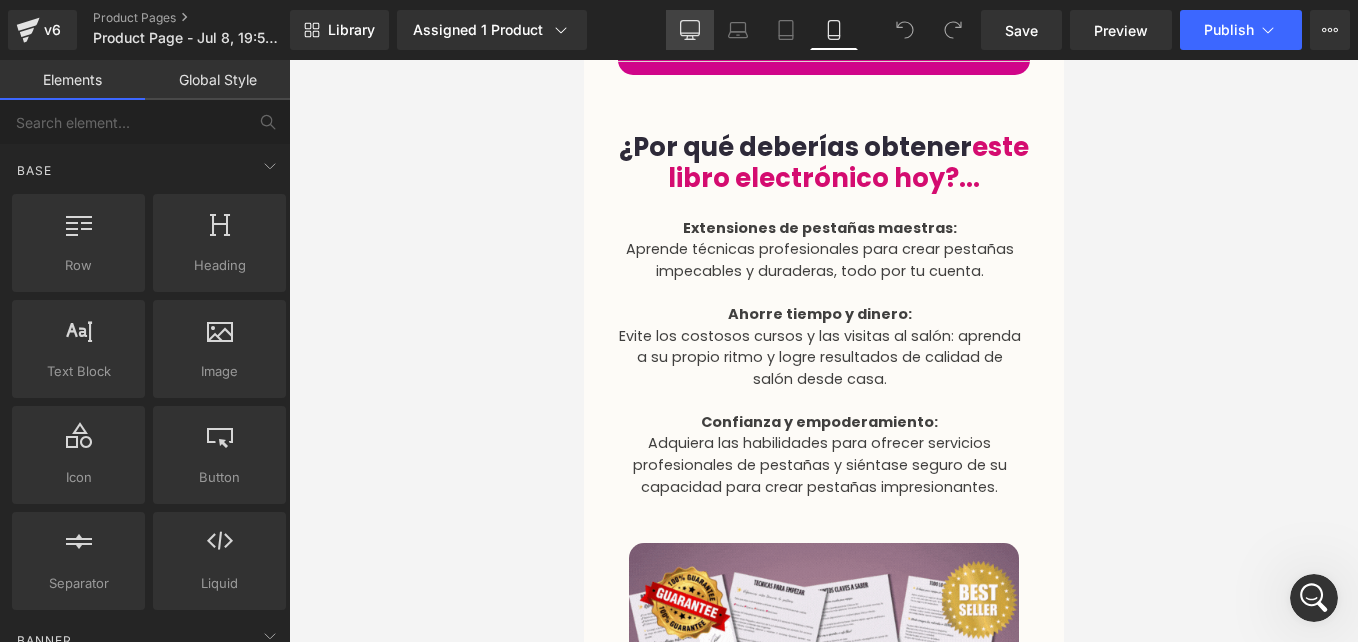 click on "Desktop" at bounding box center (690, 30) 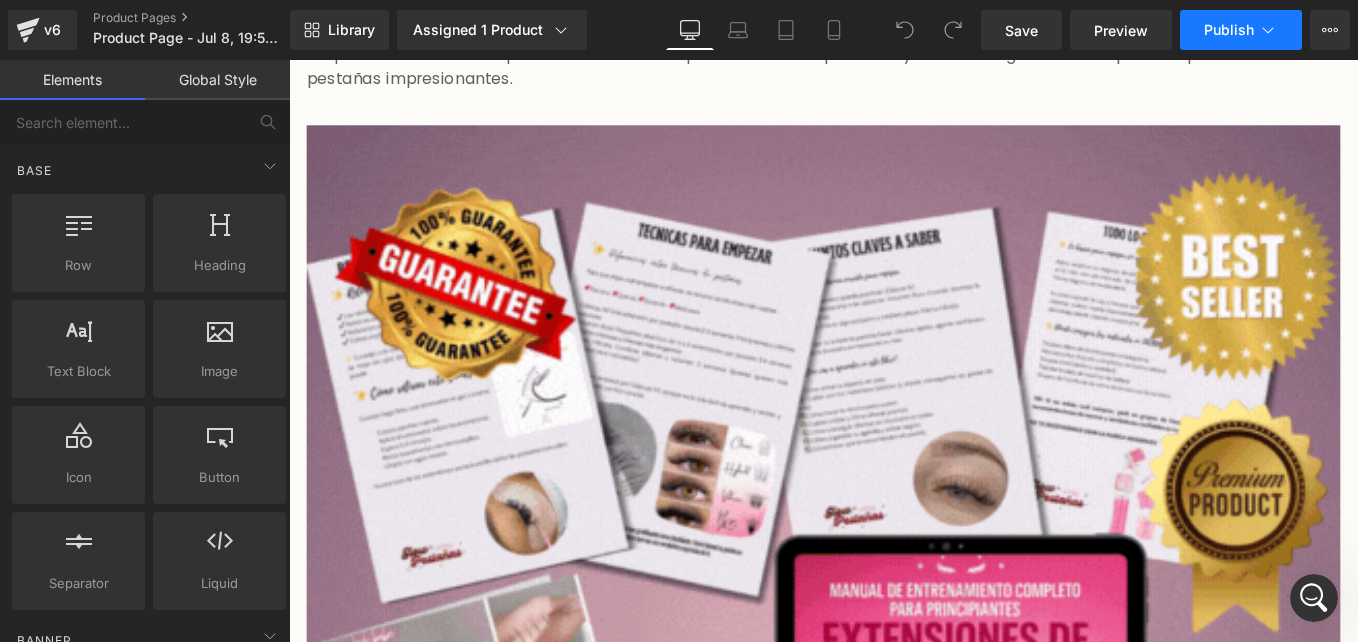 scroll, scrollTop: 9741, scrollLeft: 0, axis: vertical 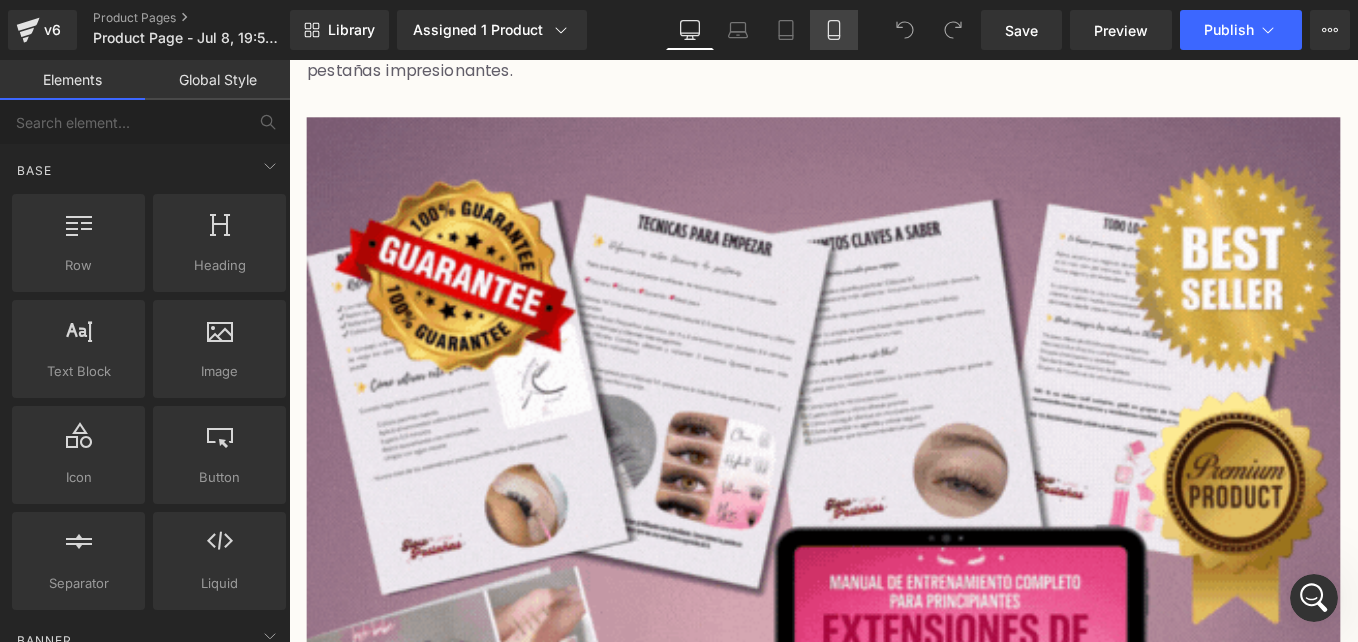 click 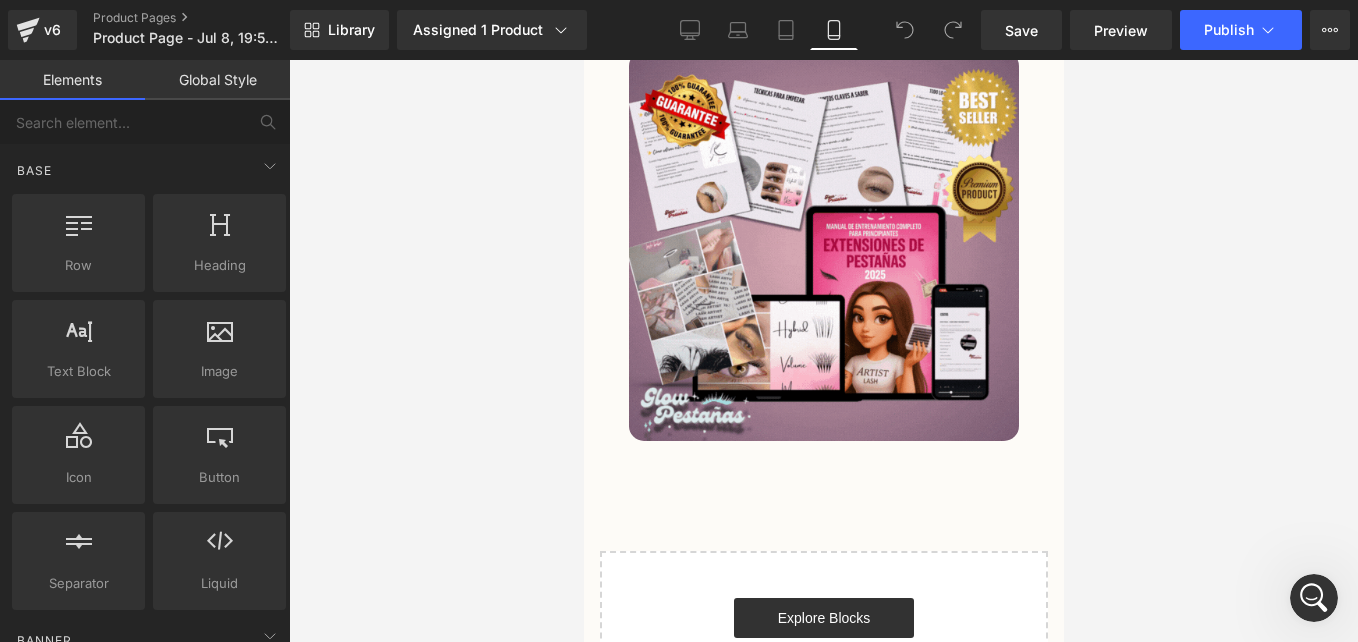 scroll, scrollTop: 5227, scrollLeft: 0, axis: vertical 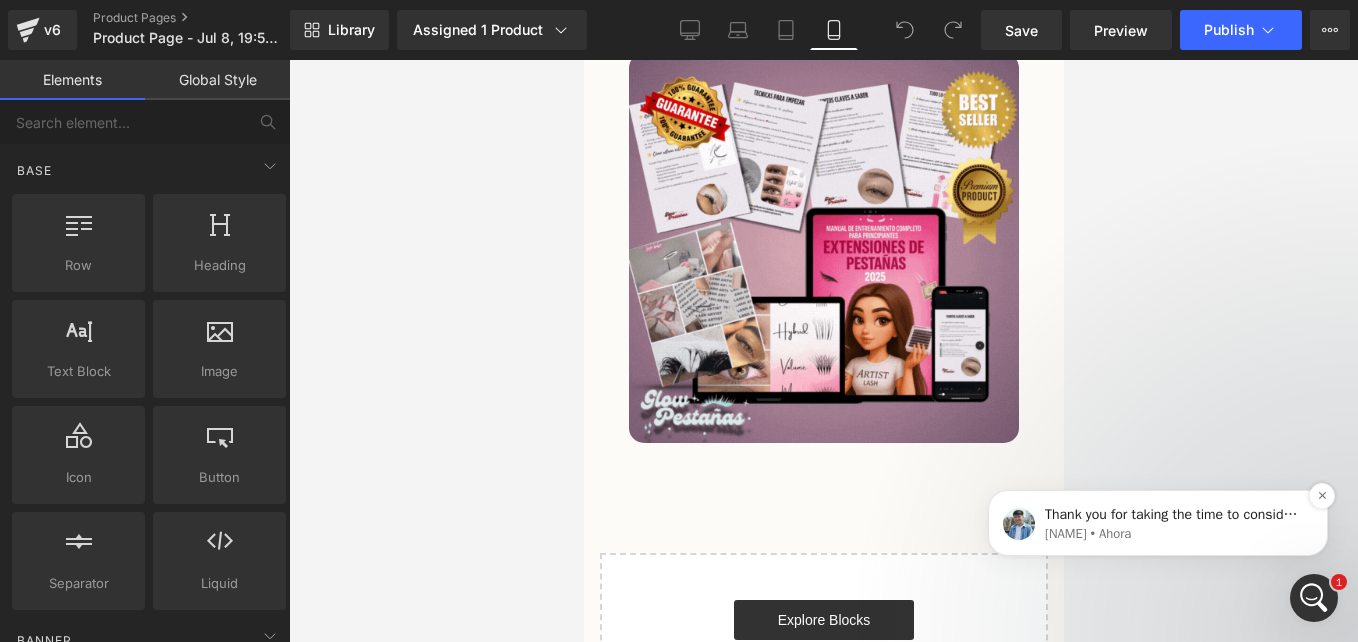 click on "Thank you for taking the time to consider this." at bounding box center [1174, 515] 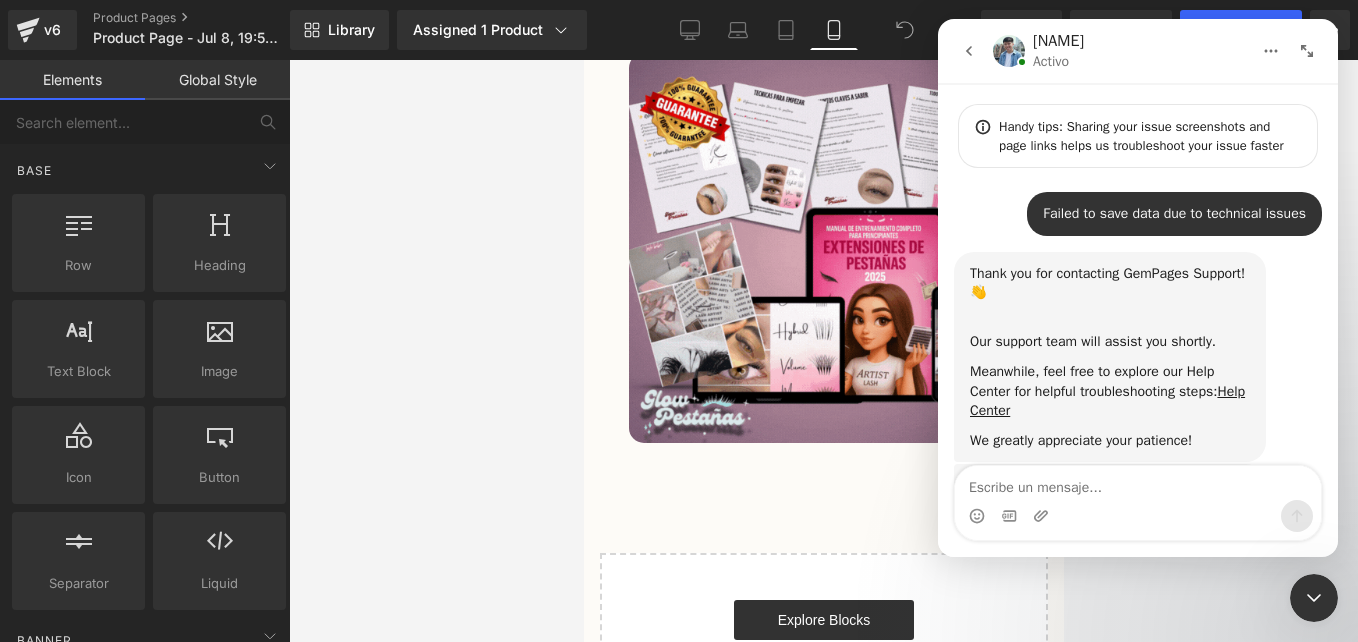 scroll, scrollTop: 3, scrollLeft: 0, axis: vertical 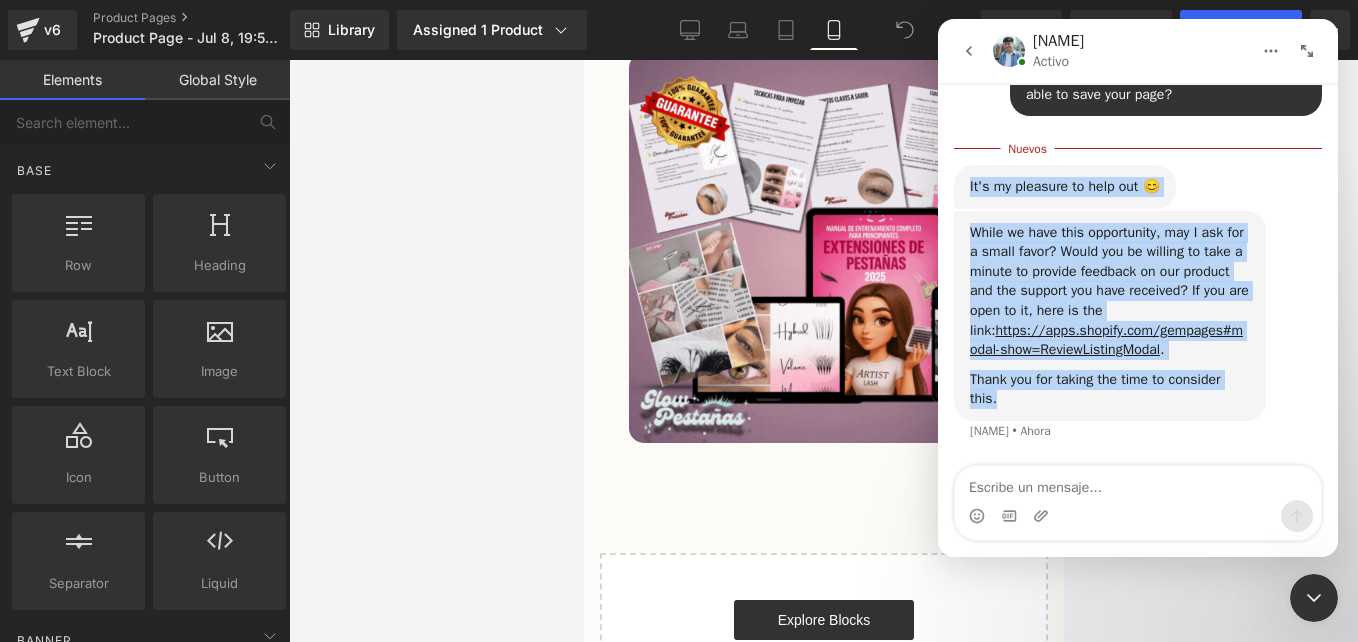 drag, startPoint x: 994, startPoint y: 405, endPoint x: 964, endPoint y: 185, distance: 222.03603 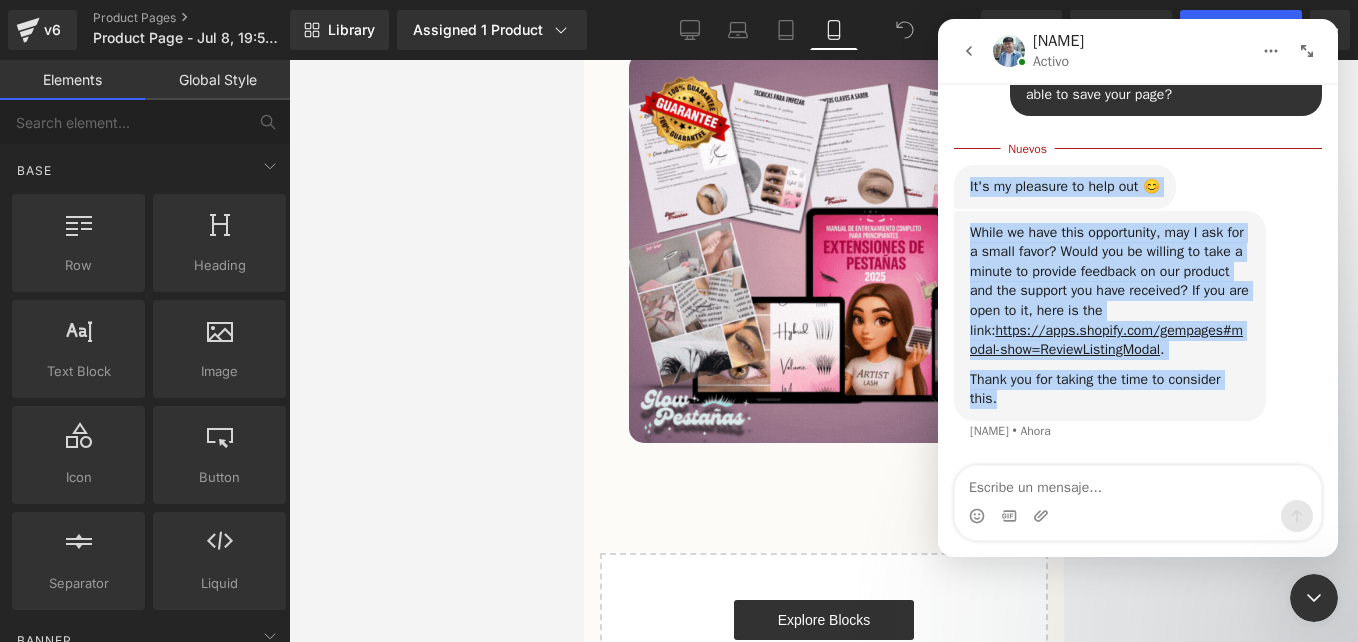 click on "Failed to save data due to technical issues Glowpestañas    •   Hace 2h Thank you for contacting GemPages Support! 👋 ​ Our support team will assist you shortly.  Meanwhile, feel free to explore our Help Center for helpful troubleshooting steps:  Help Center We greatly appreciate your patience! Operator    •   Hace 2h Additionally, just a small heads up, our system will be under maintenance on [DATE], from 10:00 AM to 12:00 PM (GMT+7). During this period, GemPages will not be accessible Please save your work beforehand to avoid interruption. ​ Thank you for understanding Operator    •   Hace 2h Hello!  Glowpestañas    •   Hace 2h I have a problem — the information on my product page isn’t saving. I get an error message. What can I do to avoid losing my work? Glowpestañas    •   Hace 2h Hi, there! Thanks for reaching out! This is Sinclair from Gempages, and I am here to assist you today.  ​ May I know your name so that I can address you properly? Sinclair    •   Hace 1h    •" at bounding box center [1138, -2502] 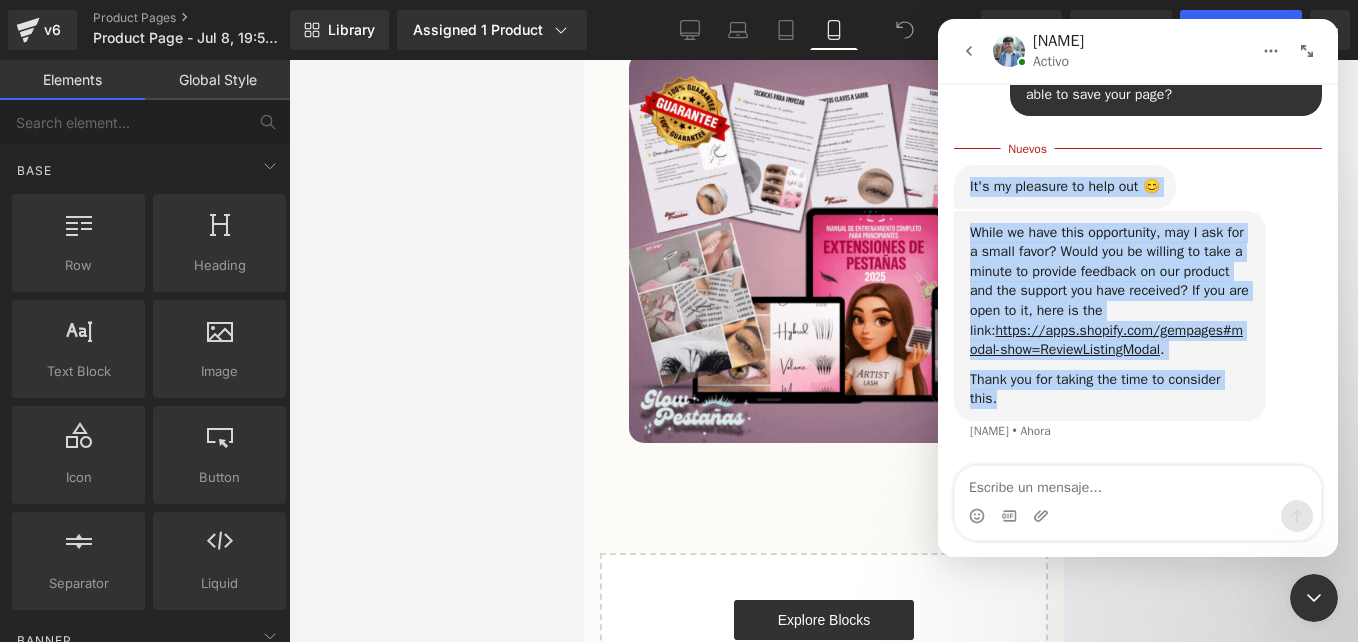 drag, startPoint x: 964, startPoint y: 185, endPoint x: 1058, endPoint y: 259, distance: 119.632774 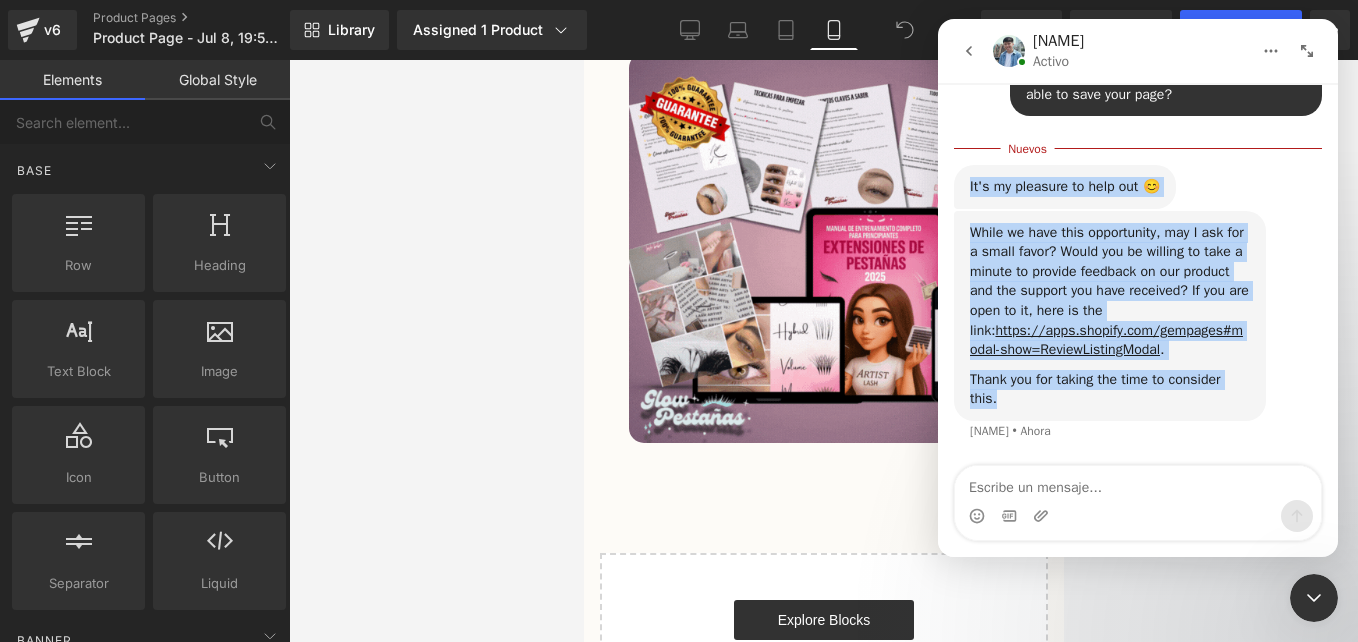 copy on "It's my pleasure to help out 😊 [NAME]    •   Ahora Thank you for taking the time to consider this." 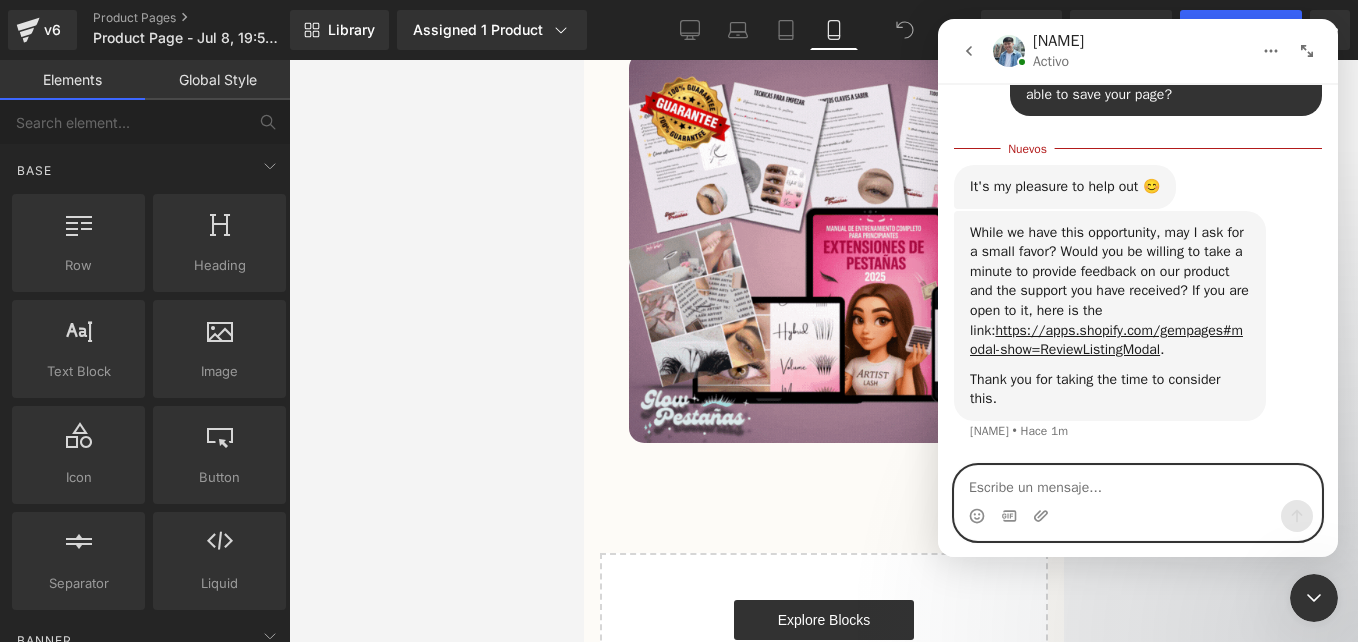 click at bounding box center (1138, 483) 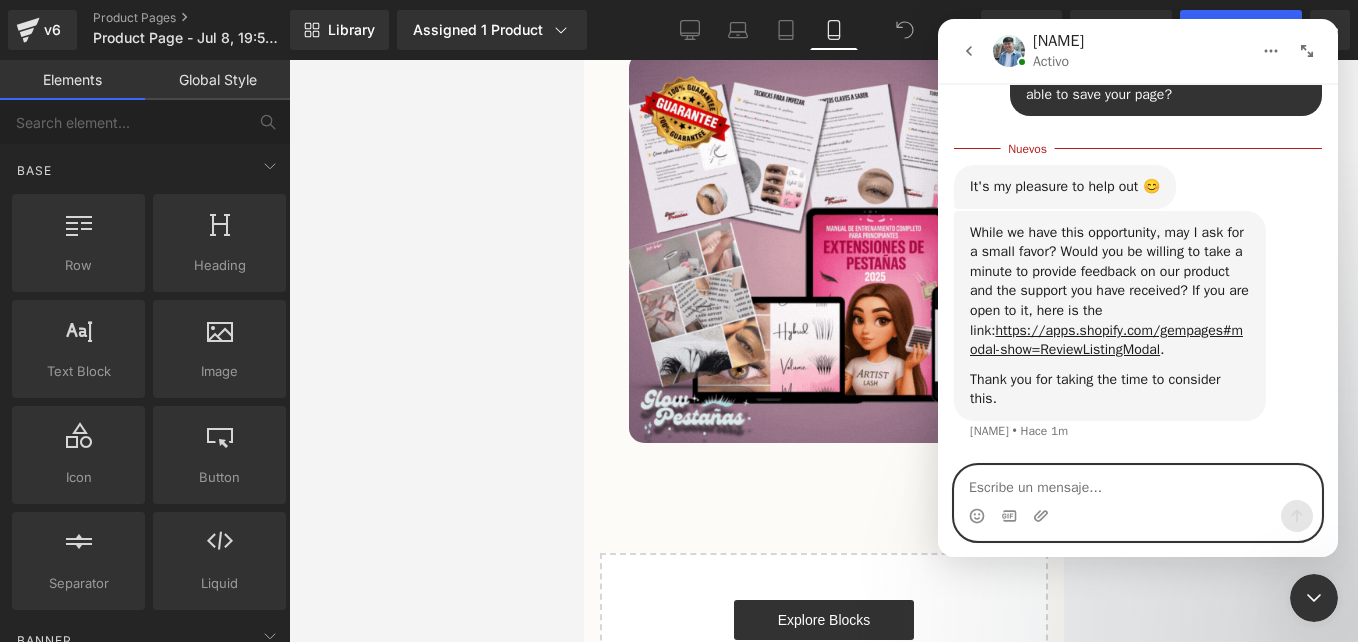 paste on "Of course! I’ll do it now!" 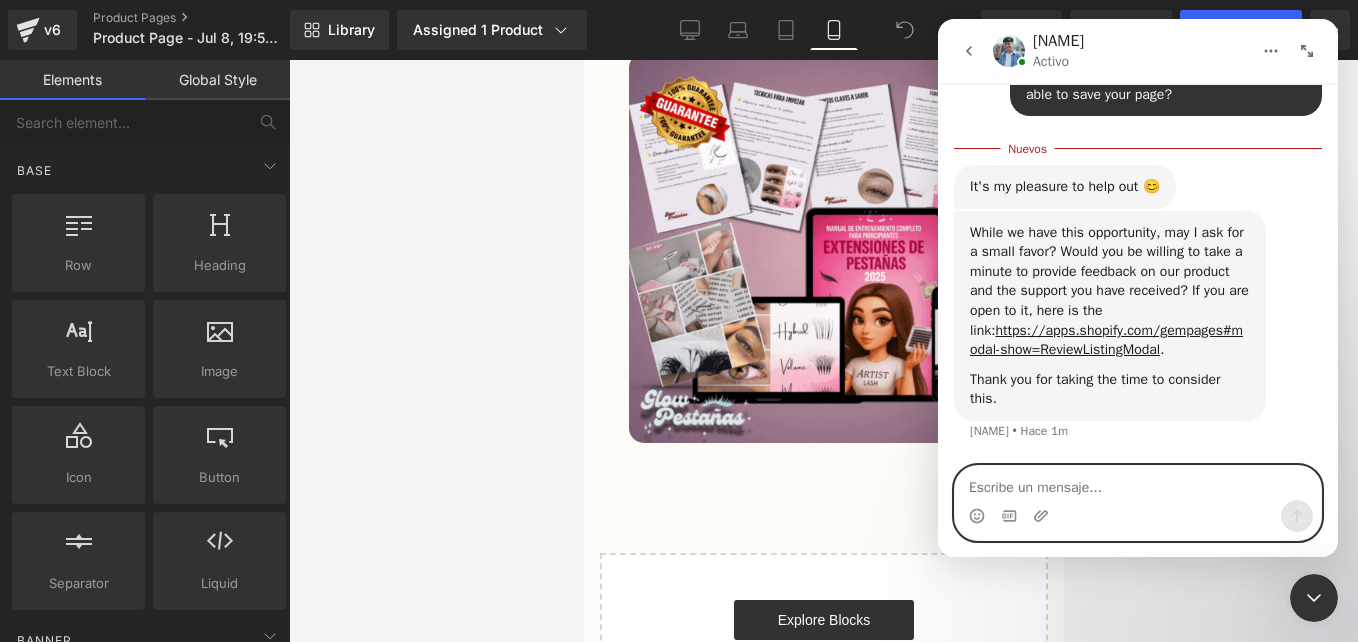 type on "Of course! I’ll do it now!" 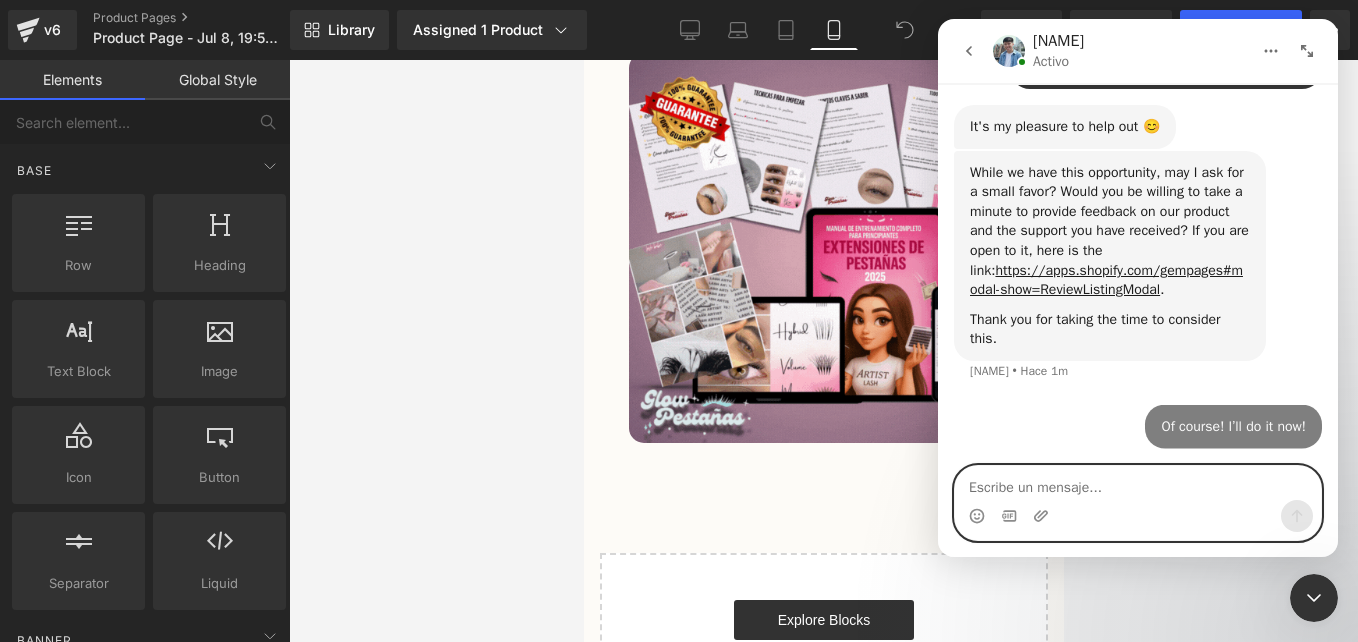 scroll, scrollTop: 5723, scrollLeft: 0, axis: vertical 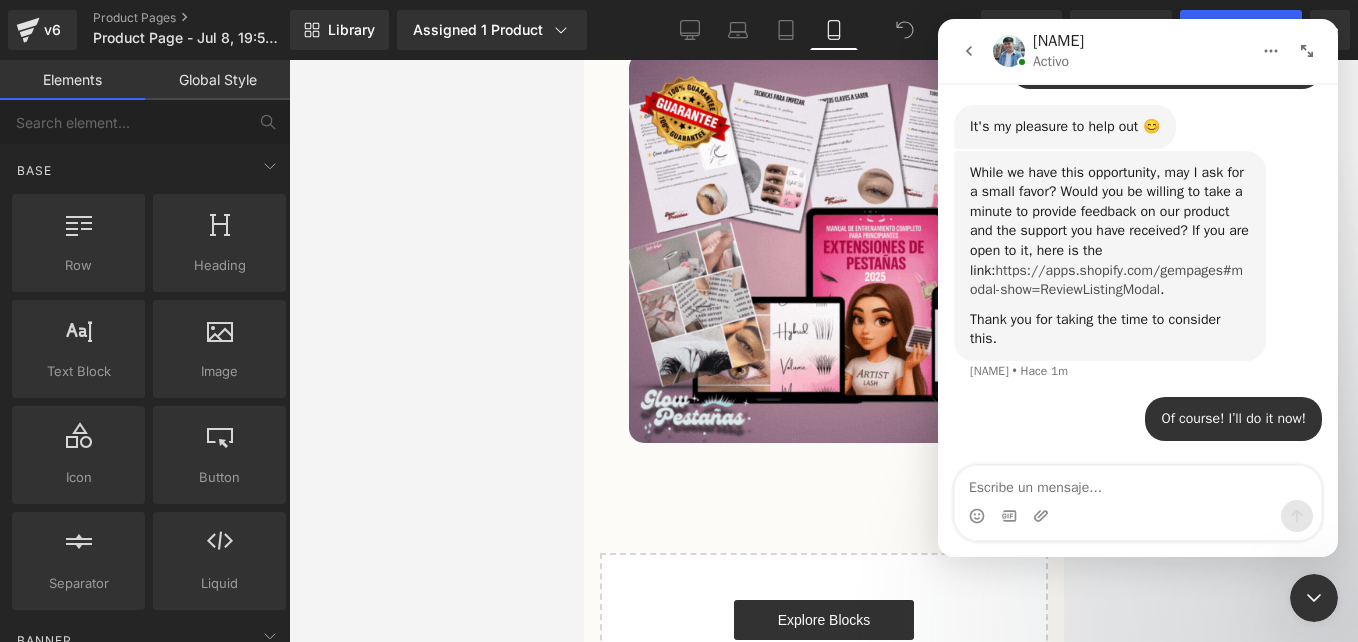 click on "https://apps.shopify.com/gempages#modal-show=ReviewListingModal" at bounding box center [1106, 280] 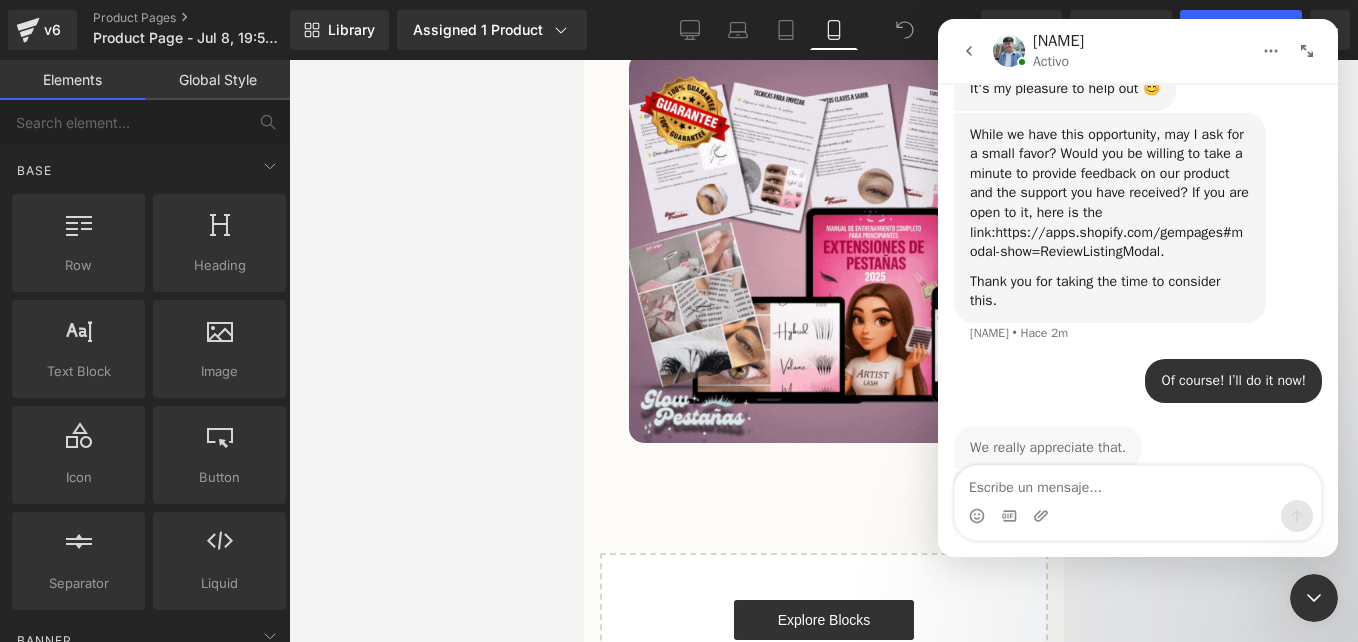 scroll, scrollTop: 5913, scrollLeft: 0, axis: vertical 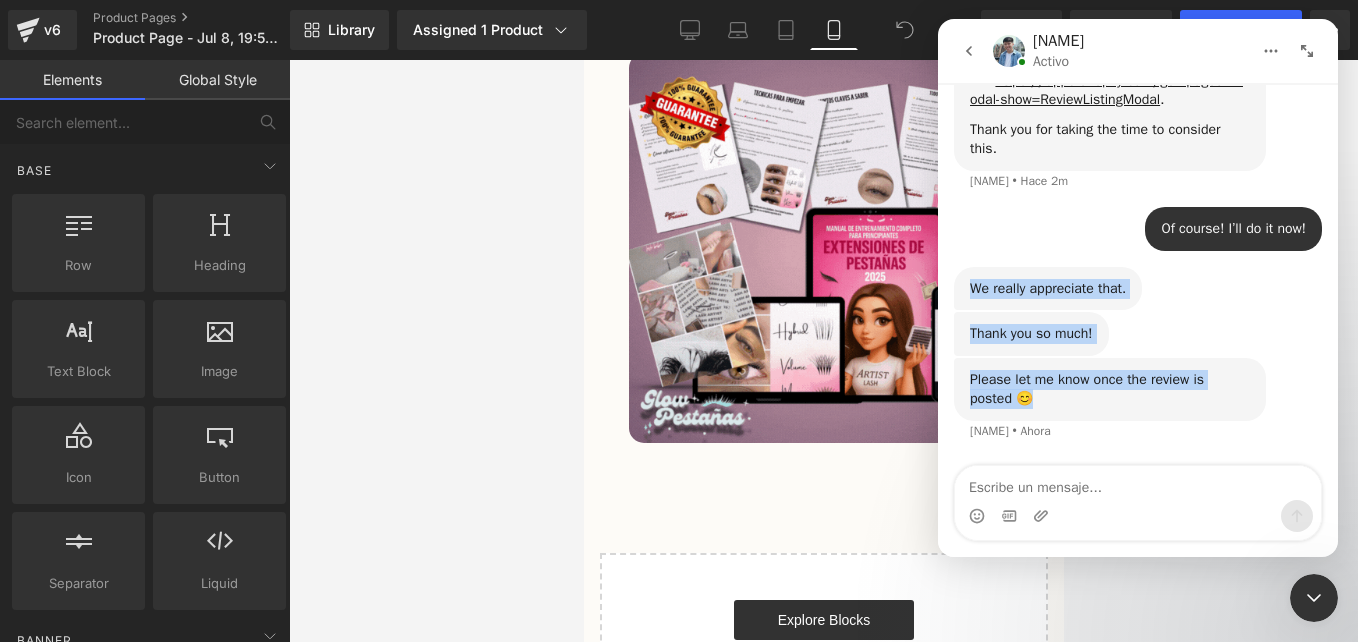 drag, startPoint x: 982, startPoint y: 291, endPoint x: 1230, endPoint y: 393, distance: 268.15668 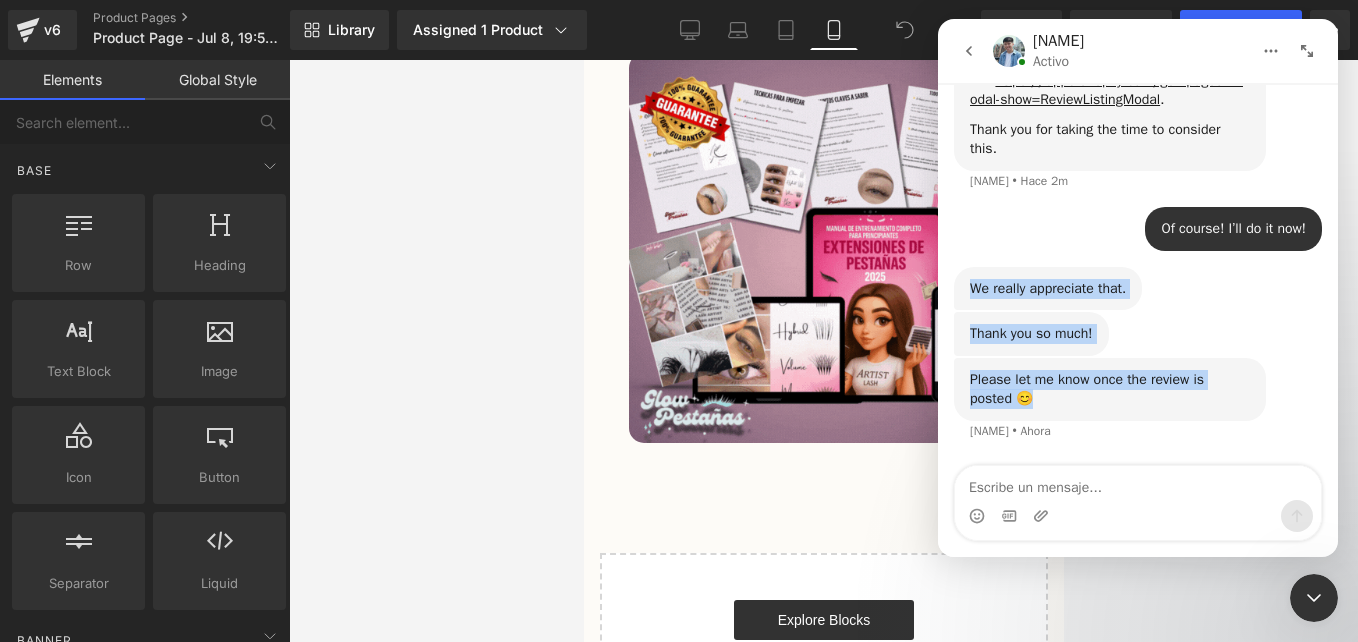 click on "Failed to save data due to technical issues Glowpestañas    •   Hace 2h Thank you for contacting GemPages Support! 👋 ​ Our support team will assist you shortly.  Meanwhile, feel free to explore our Help Center for helpful troubleshooting steps:  Help Center We greatly appreciate your patience! Operator    •   Hace 2h Additionally, just a small heads up, our system will be under maintenance on [DATE], from 10:00 AM to 12:00 PM (GMT+7). During this period, GemPages will not be accessible Please save your work beforehand to avoid interruption. ​ Thank you for understanding Operator    •   Hace 2h Hello!  Glowpestañas    •   Hace 2h I have a problem — the information on my product page isn’t saving. I get an error message. What can I do to avoid losing my work? Glowpestañas    •   Hace 2h Hi, there! Thanks for reaching out! This is Sinclair from Gempages, and I am here to assist you today.  ​ May I know your name so that I can address you properly? Sinclair    •   Hace 1h    •" at bounding box center (1138, -2611) 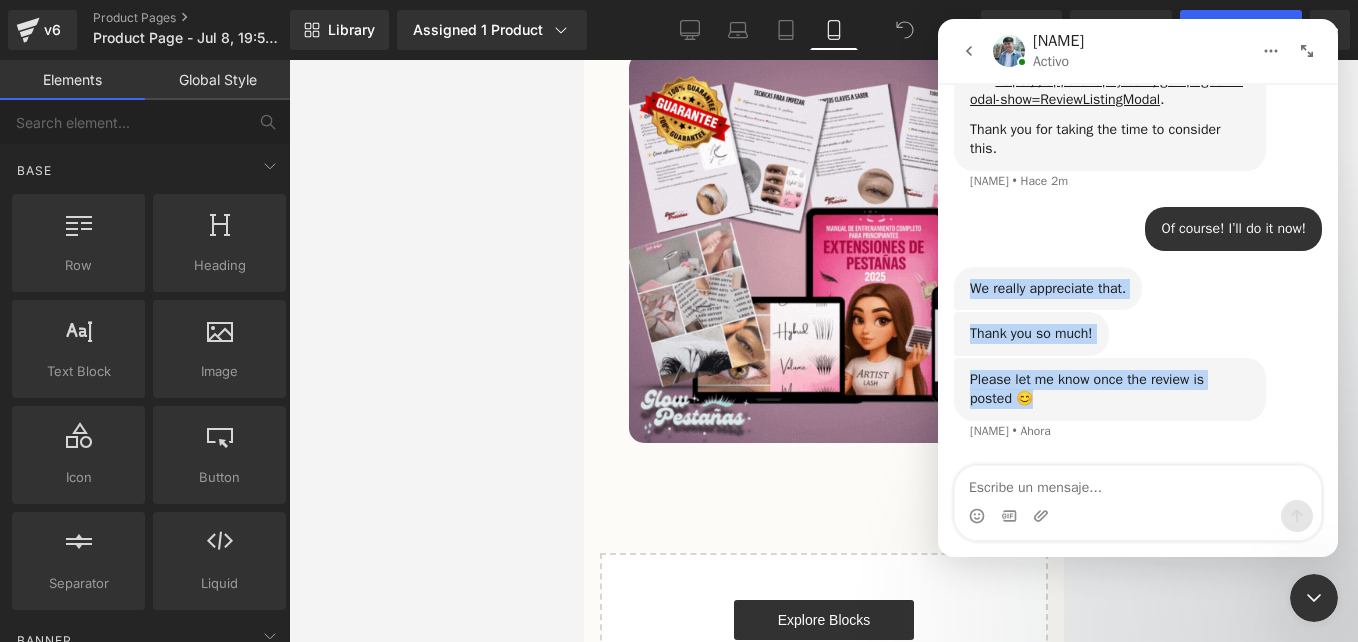 copy on "We really appreciate that. [NAME] •   Hace 1m Thank you so much! [NAME]    •   Hace 1m Please let me know once the review is posted 😊" 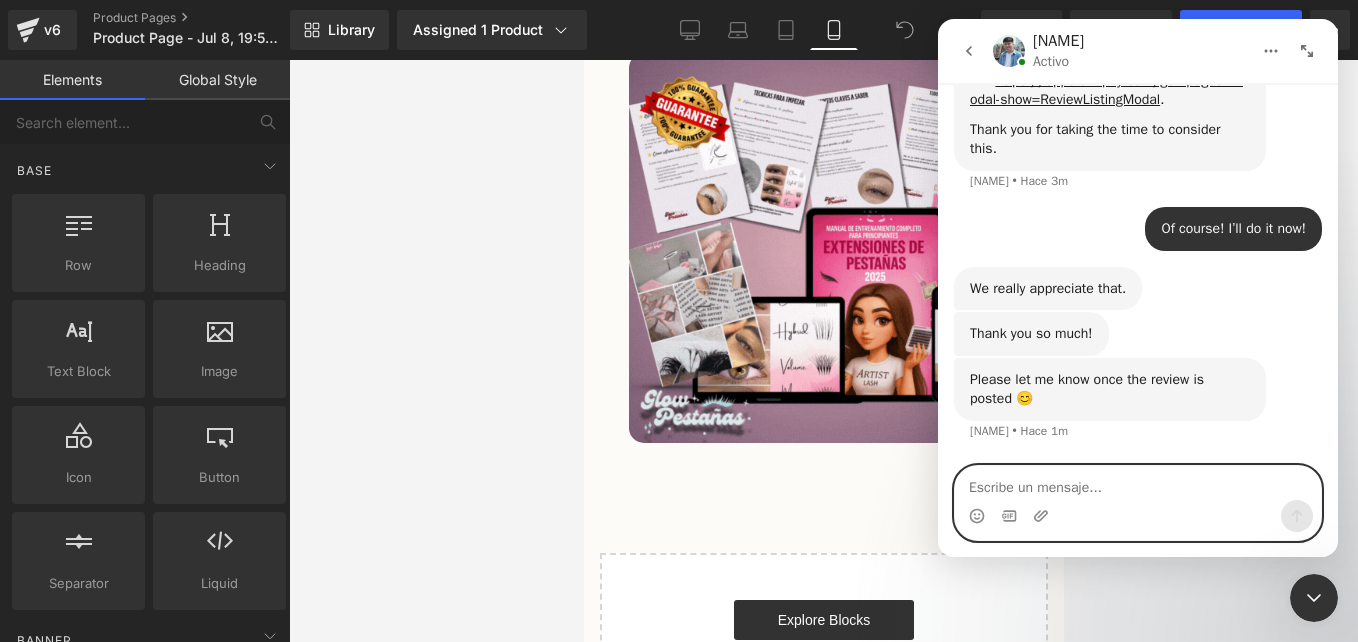 click at bounding box center (1138, 483) 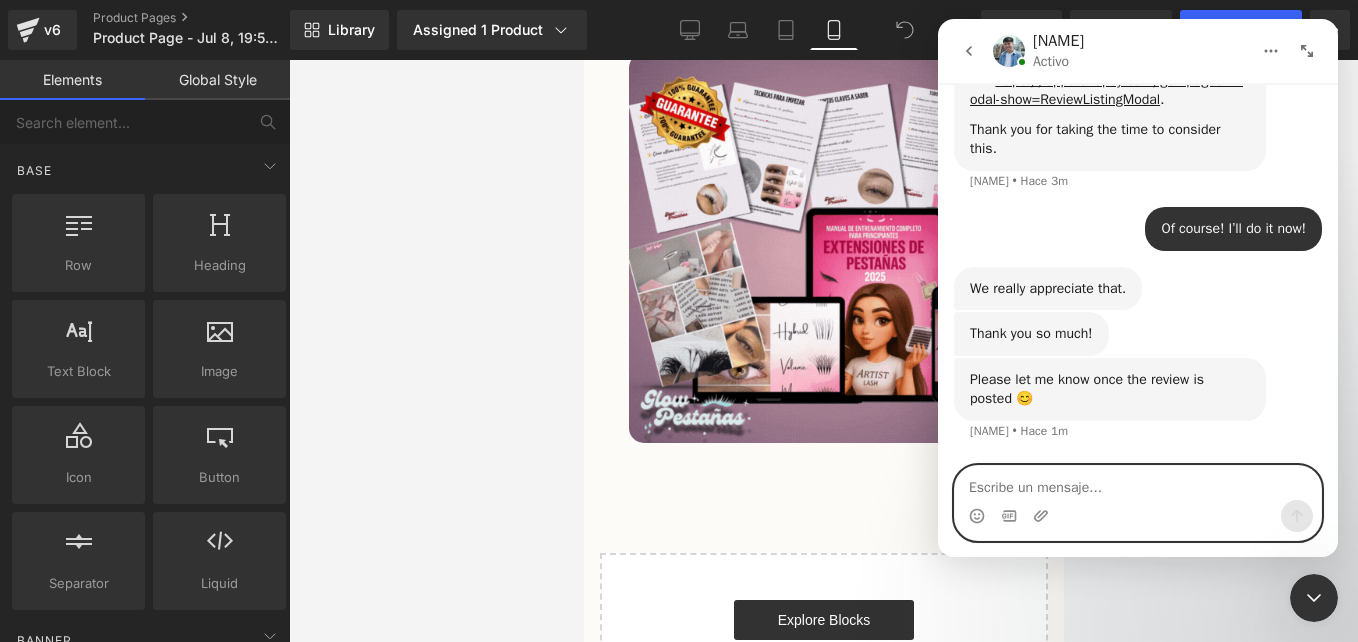 paste on "I’ve already posted it!!" 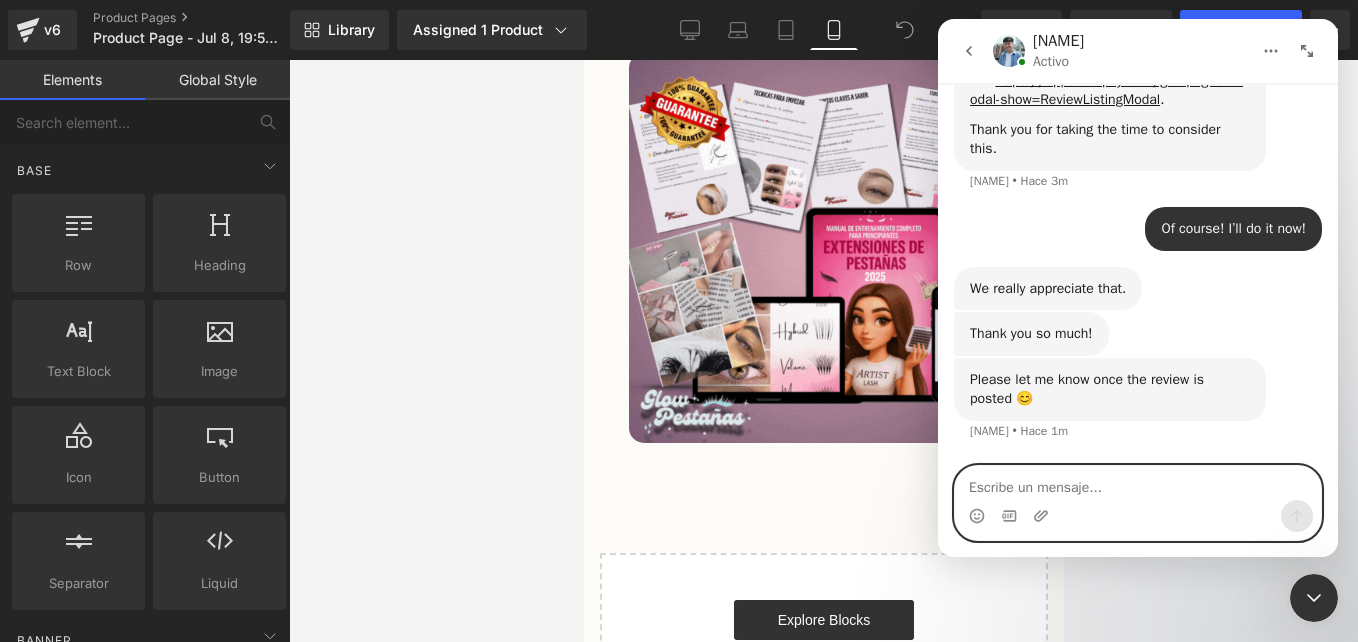 type on "I’ve already posted it!!" 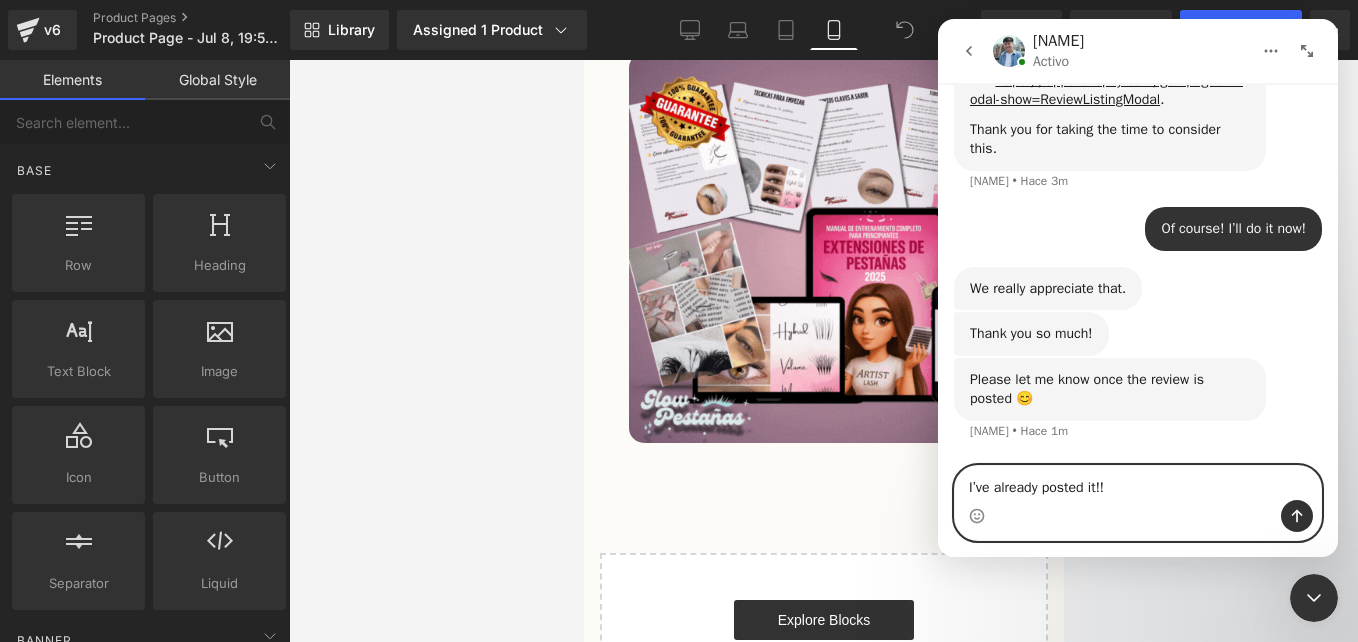type 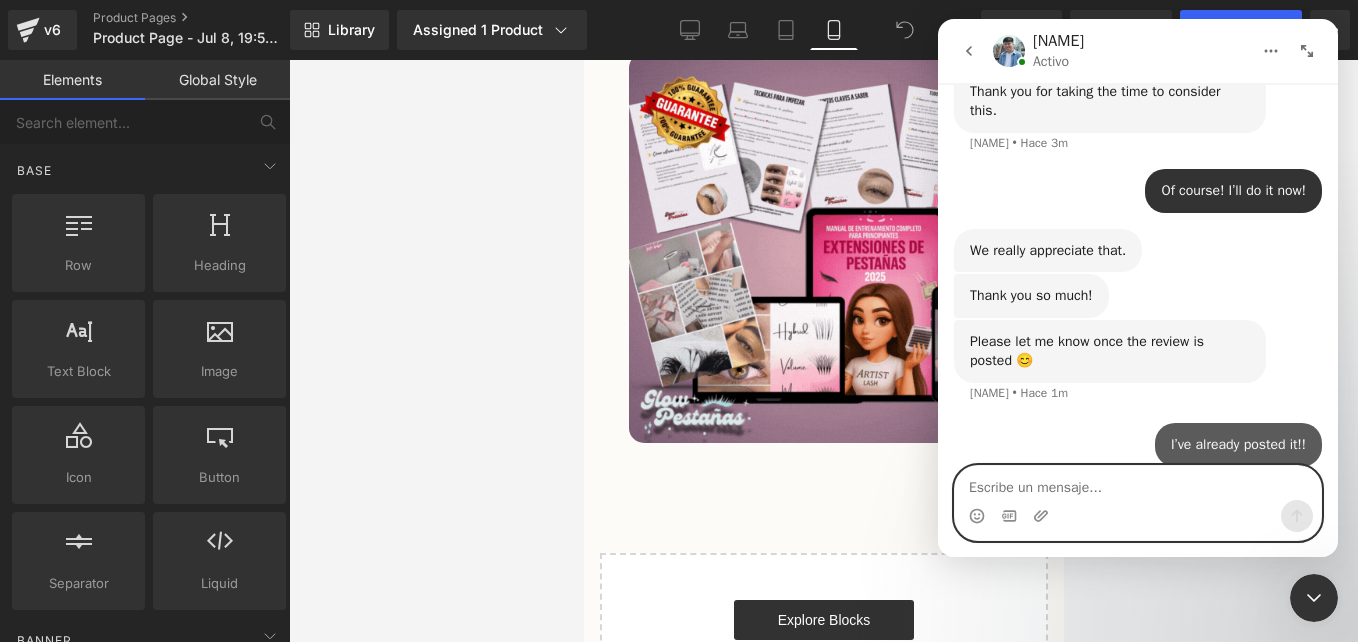 scroll, scrollTop: 5973, scrollLeft: 0, axis: vertical 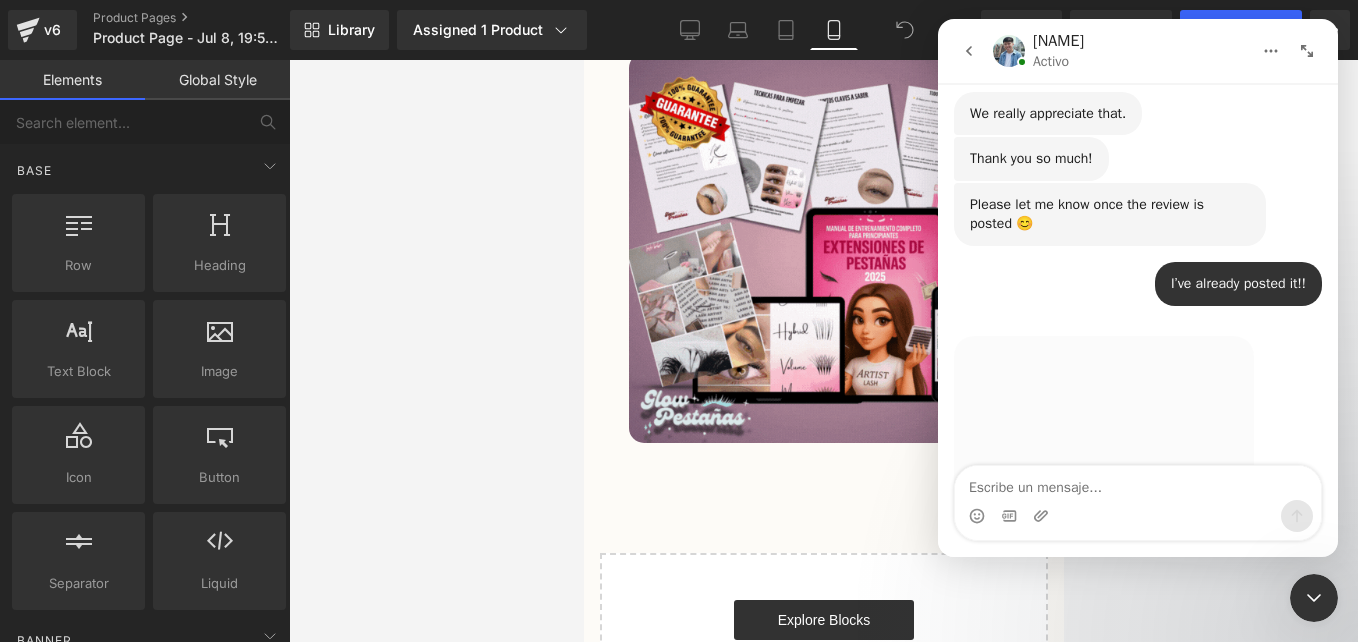 click at bounding box center [1009, 51] 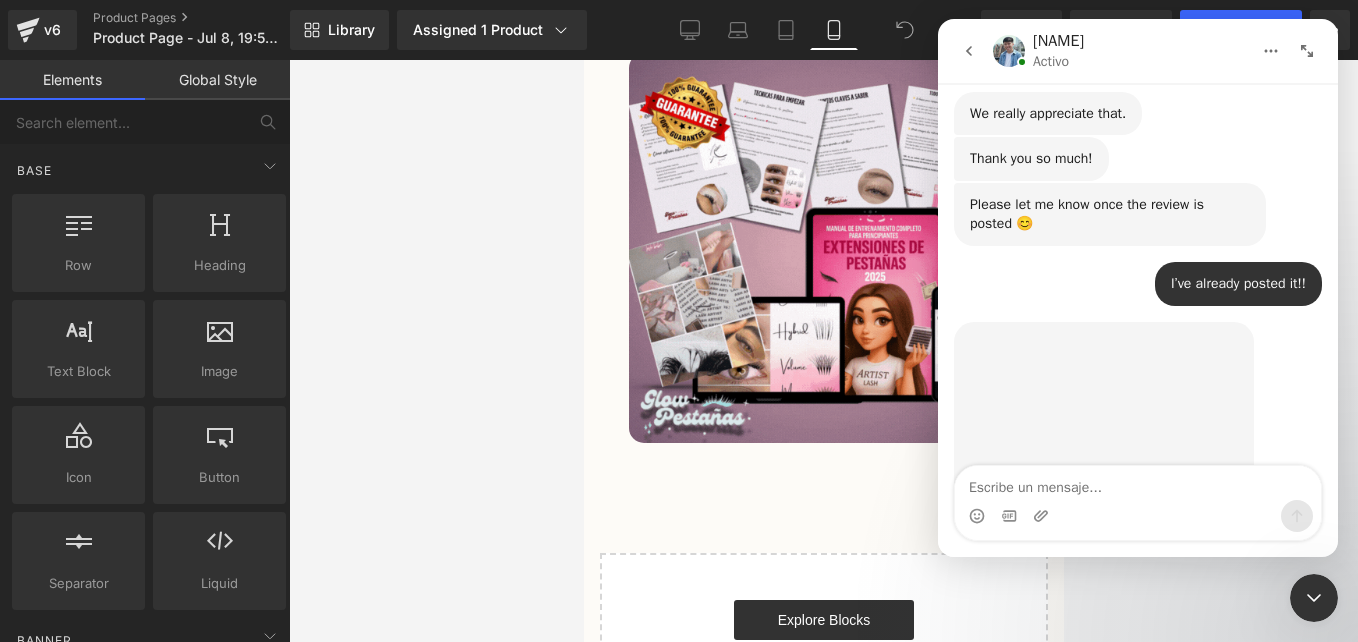 scroll, scrollTop: 6227, scrollLeft: 0, axis: vertical 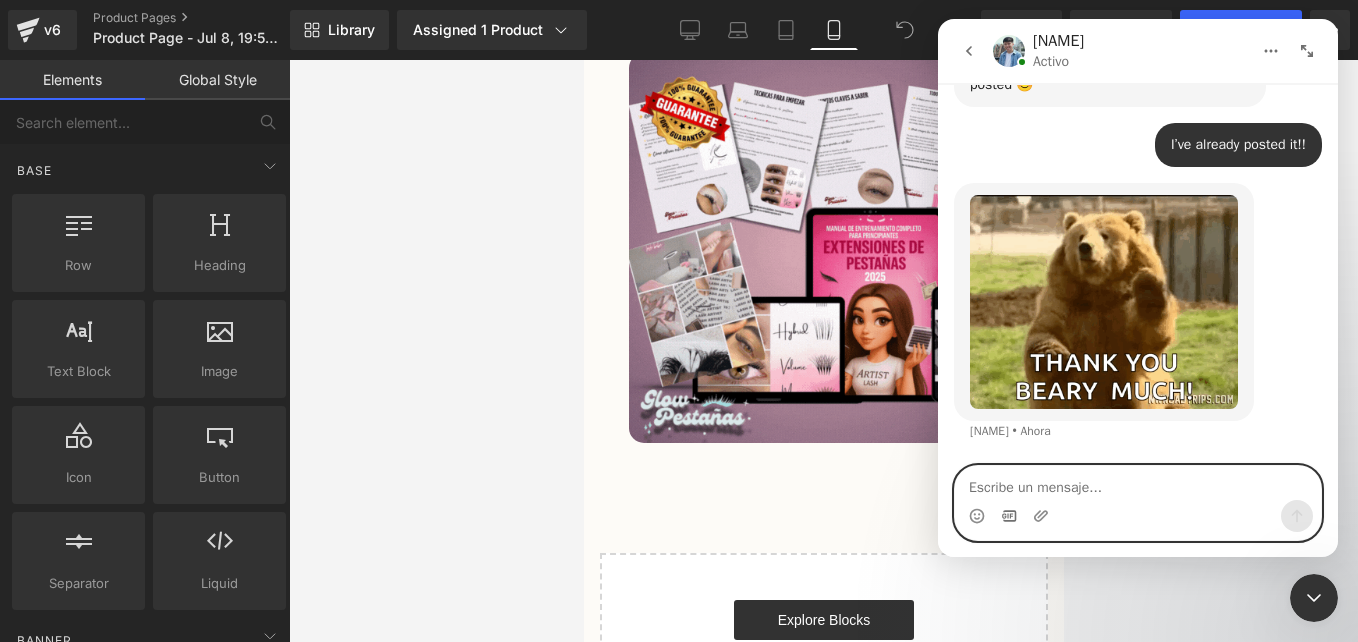 click 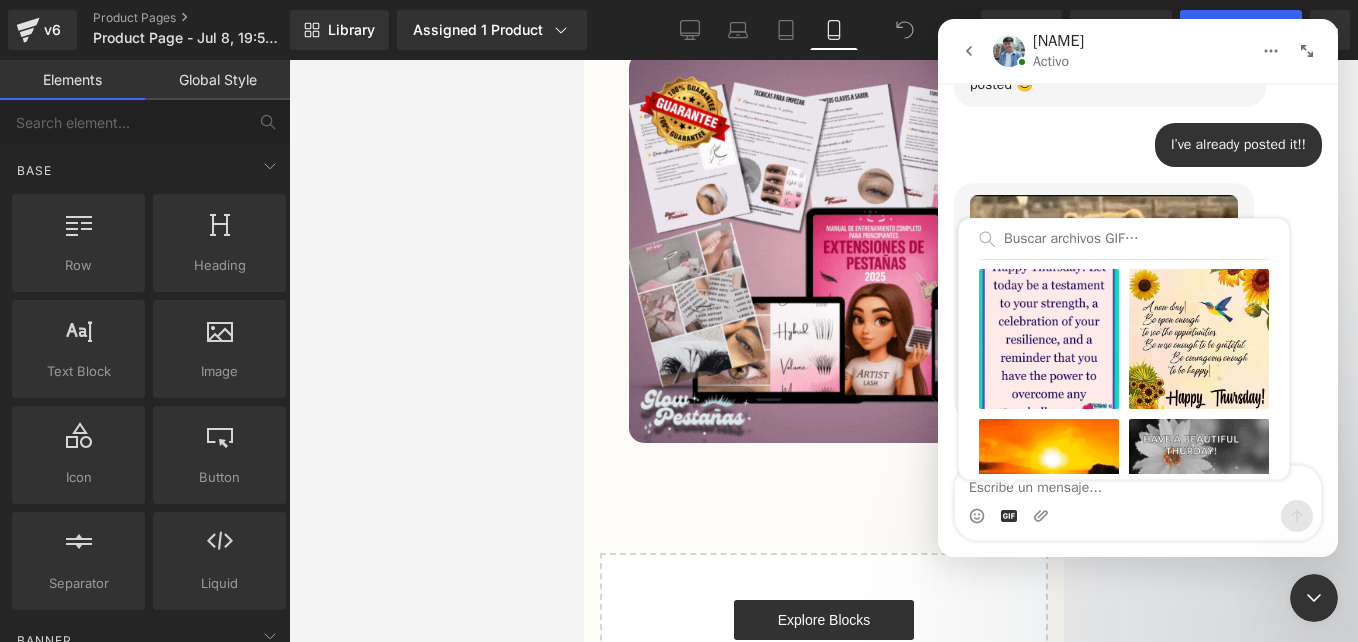click at bounding box center (1124, 239) 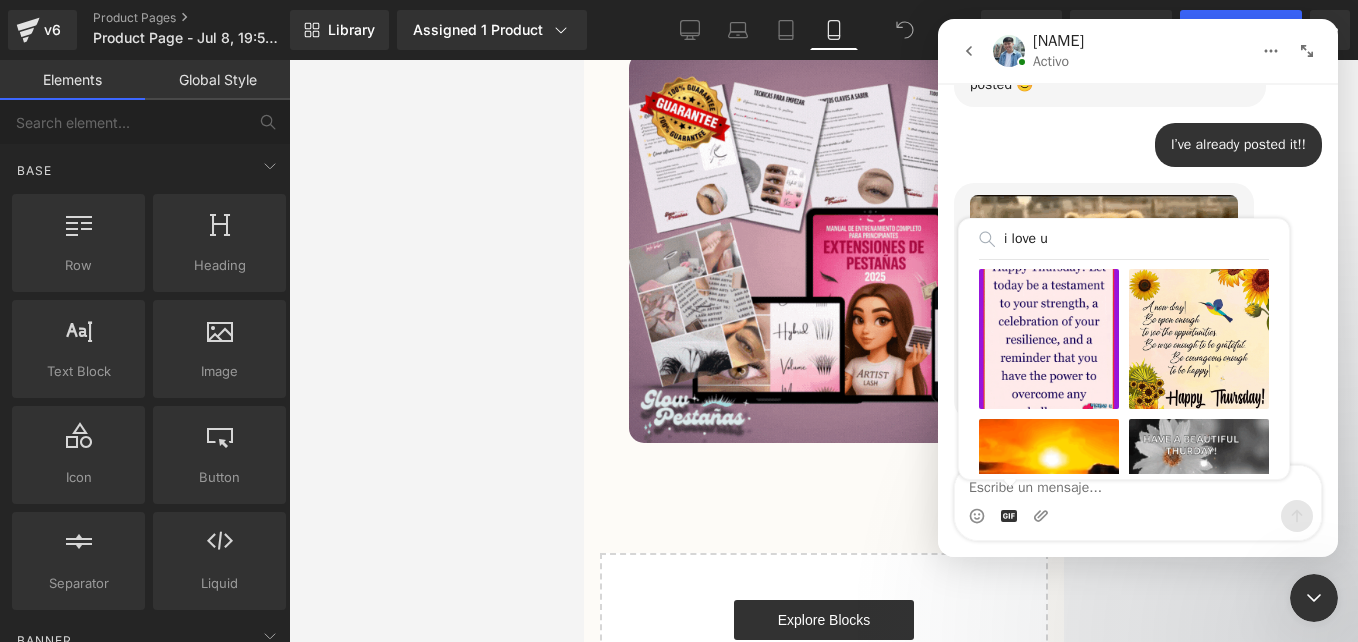 type on "i love u" 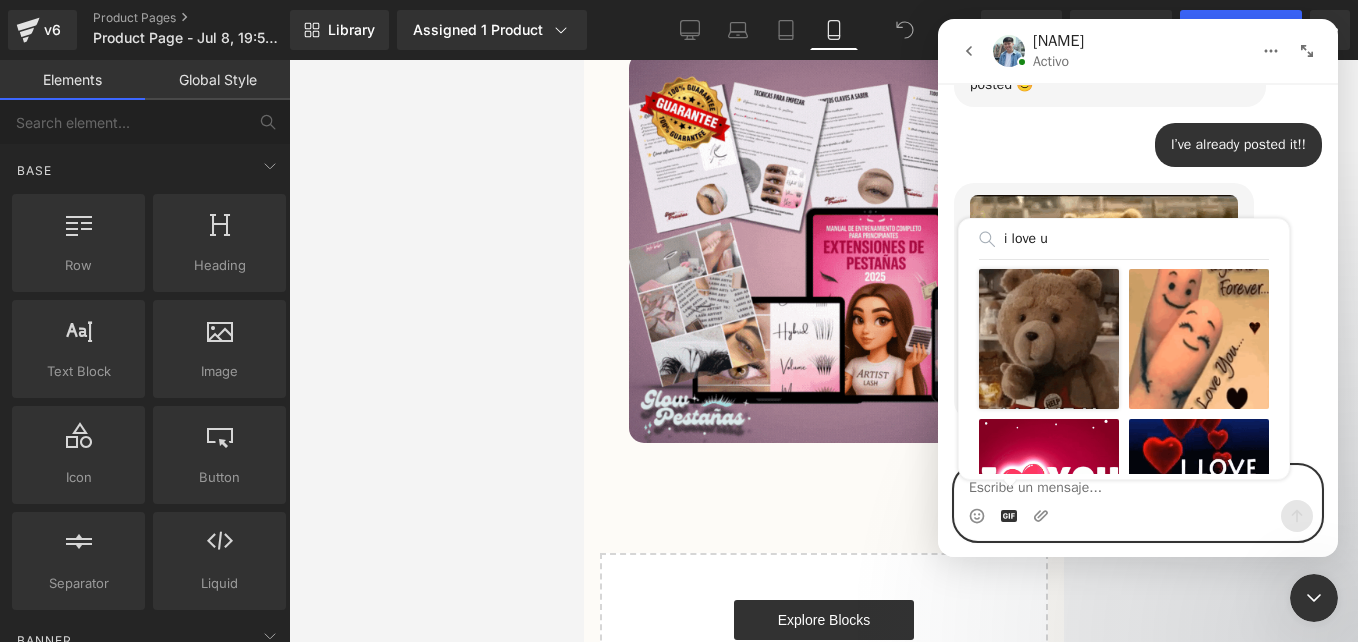 click at bounding box center [1049, 339] 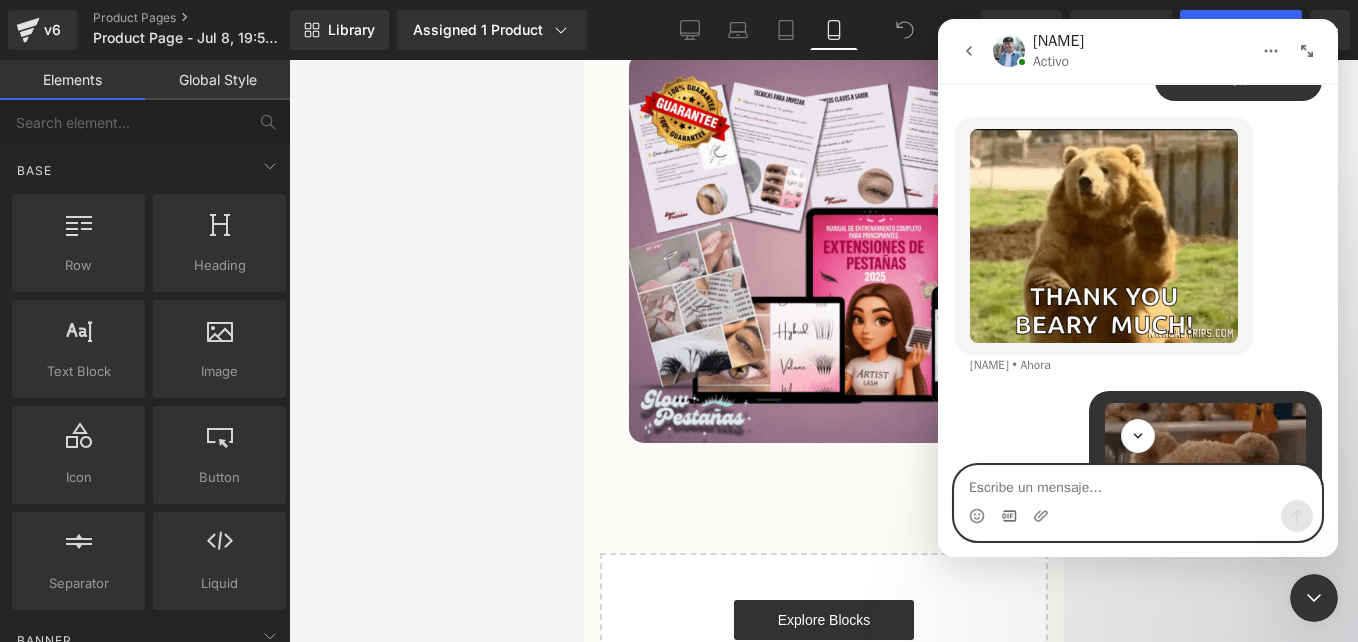 scroll, scrollTop: 6555, scrollLeft: 0, axis: vertical 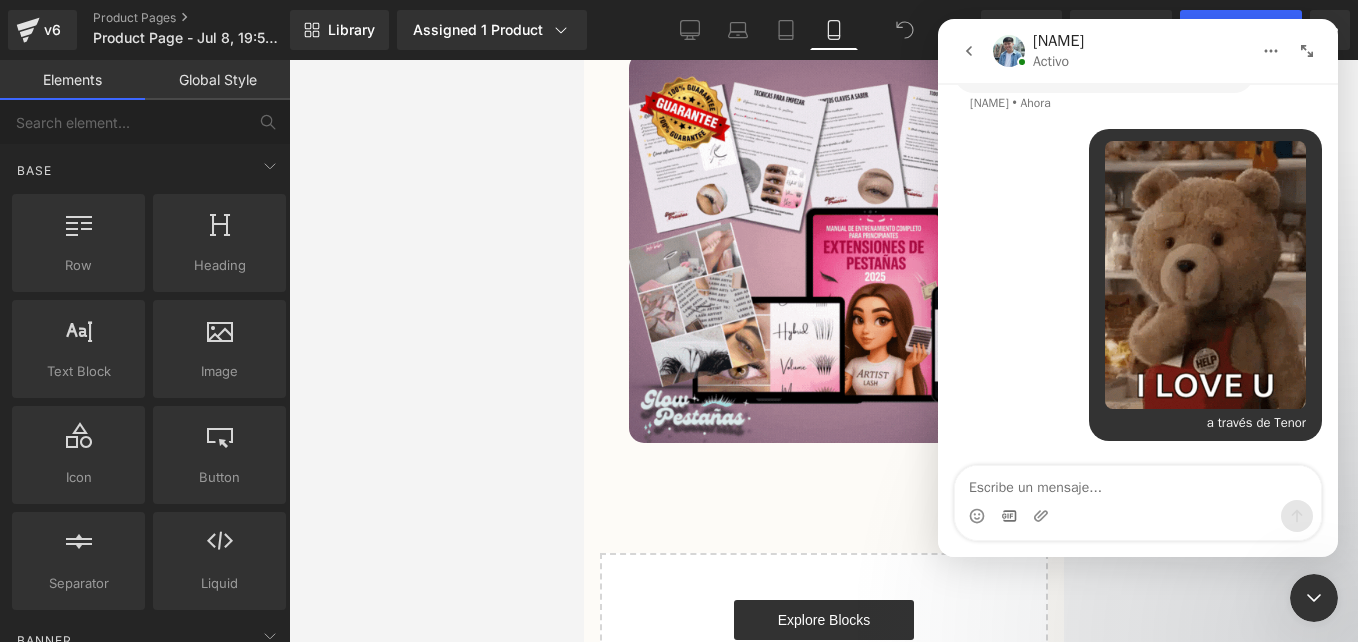 click at bounding box center (679, 291) 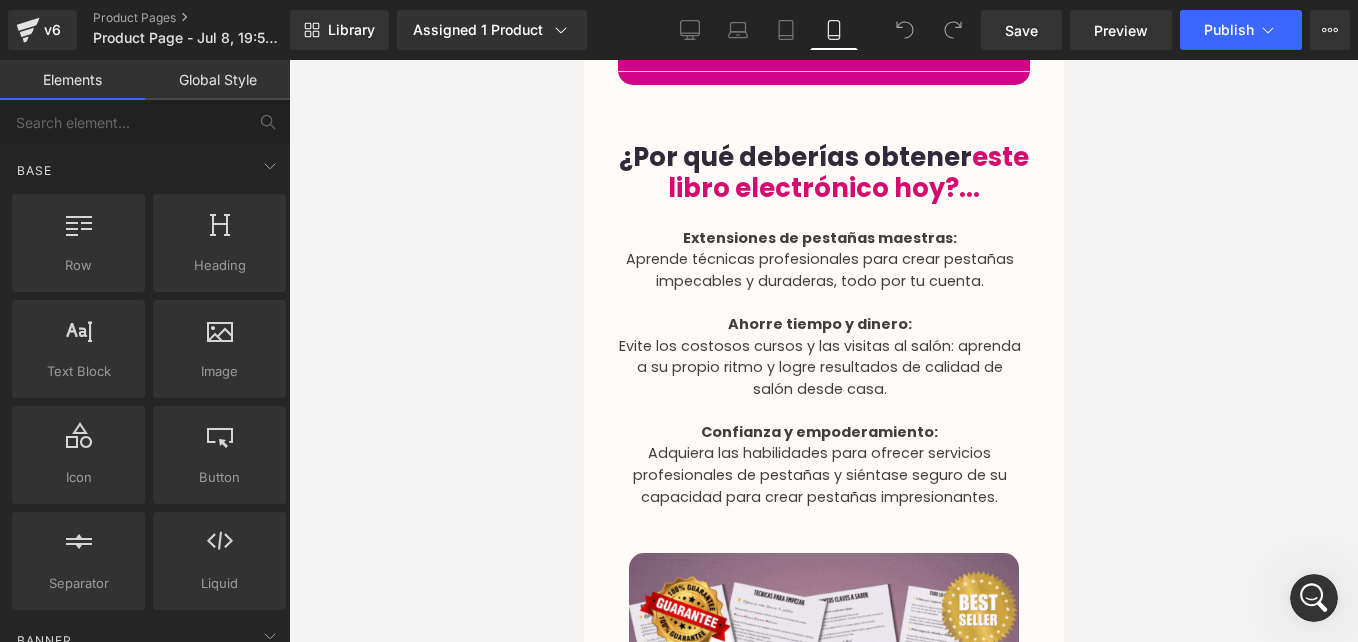 scroll, scrollTop: 4127, scrollLeft: 0, axis: vertical 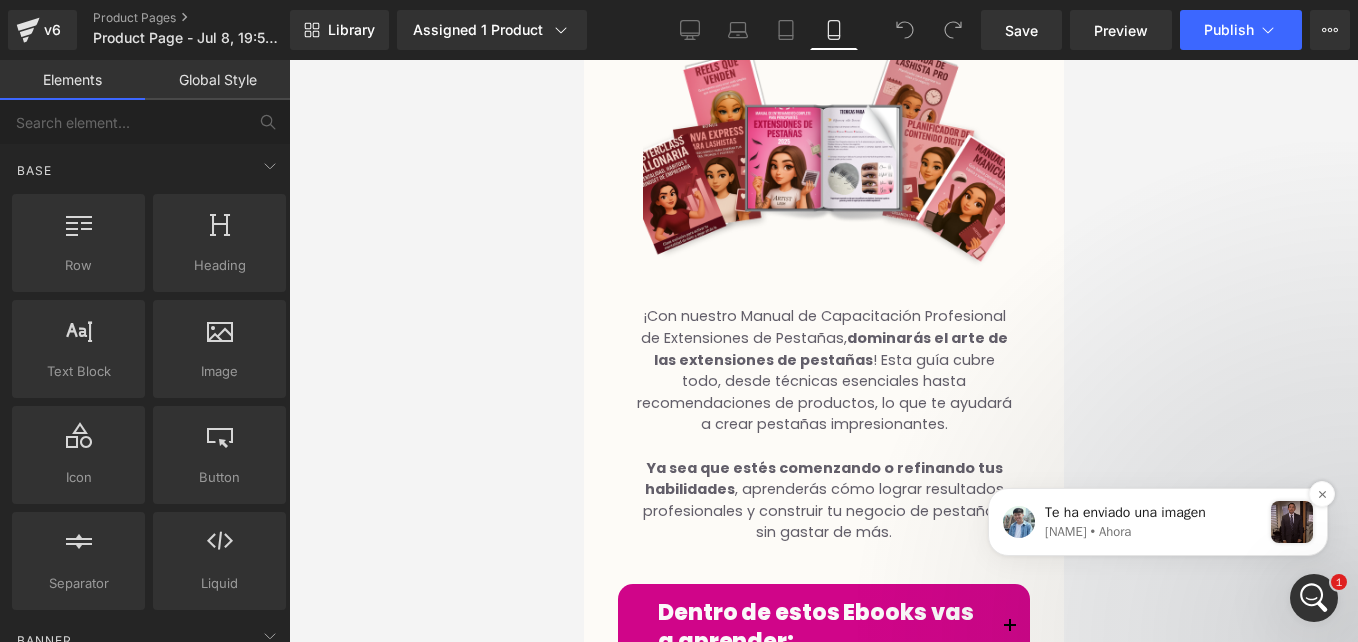 click on "[NAME] •   Ahora" at bounding box center [1153, 532] 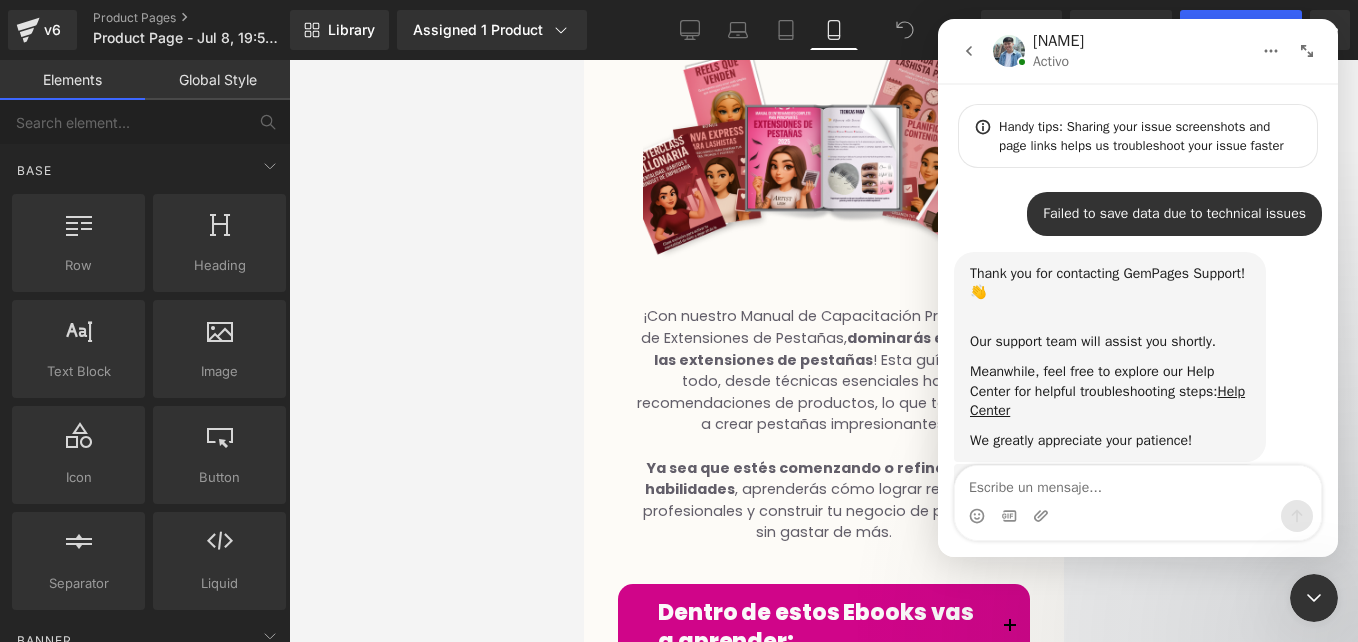 scroll, scrollTop: 3, scrollLeft: 0, axis: vertical 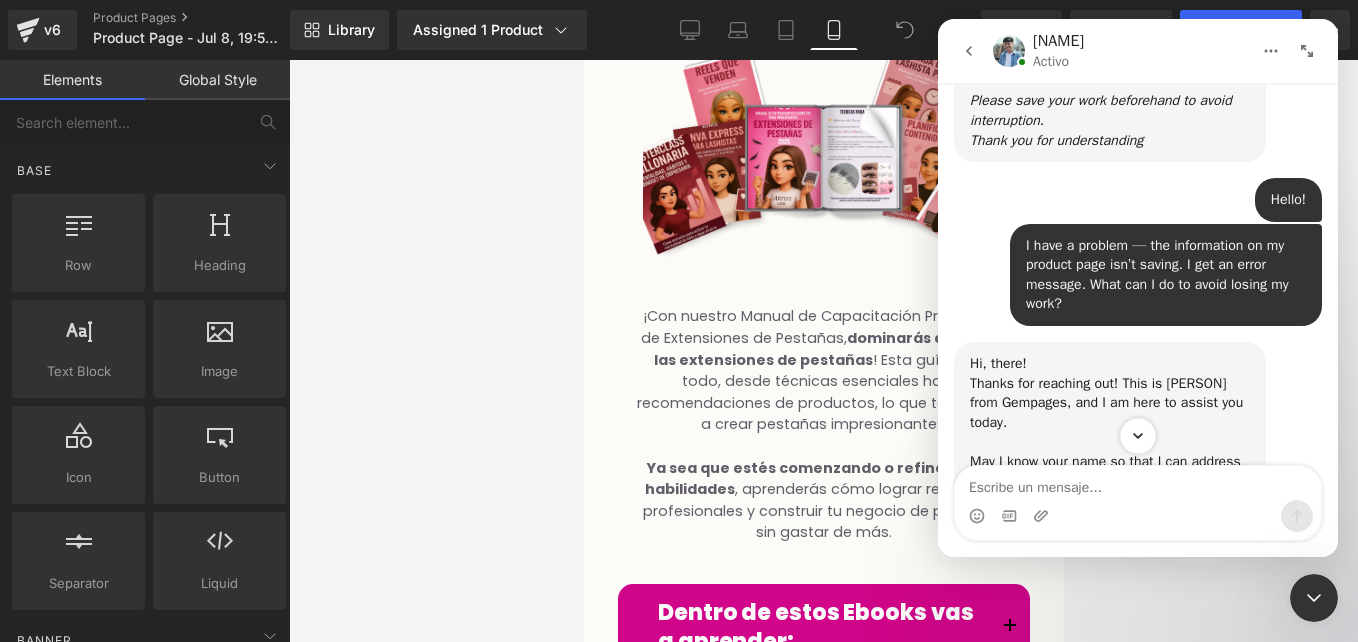 click 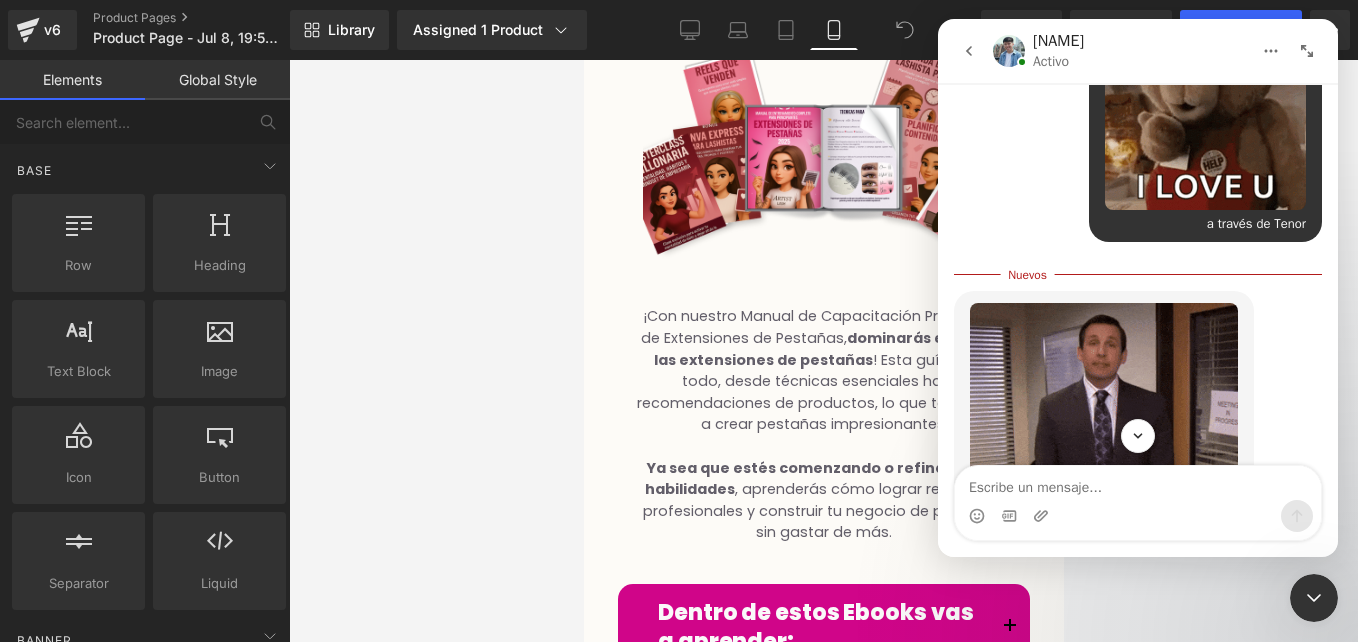 scroll, scrollTop: 6876, scrollLeft: 0, axis: vertical 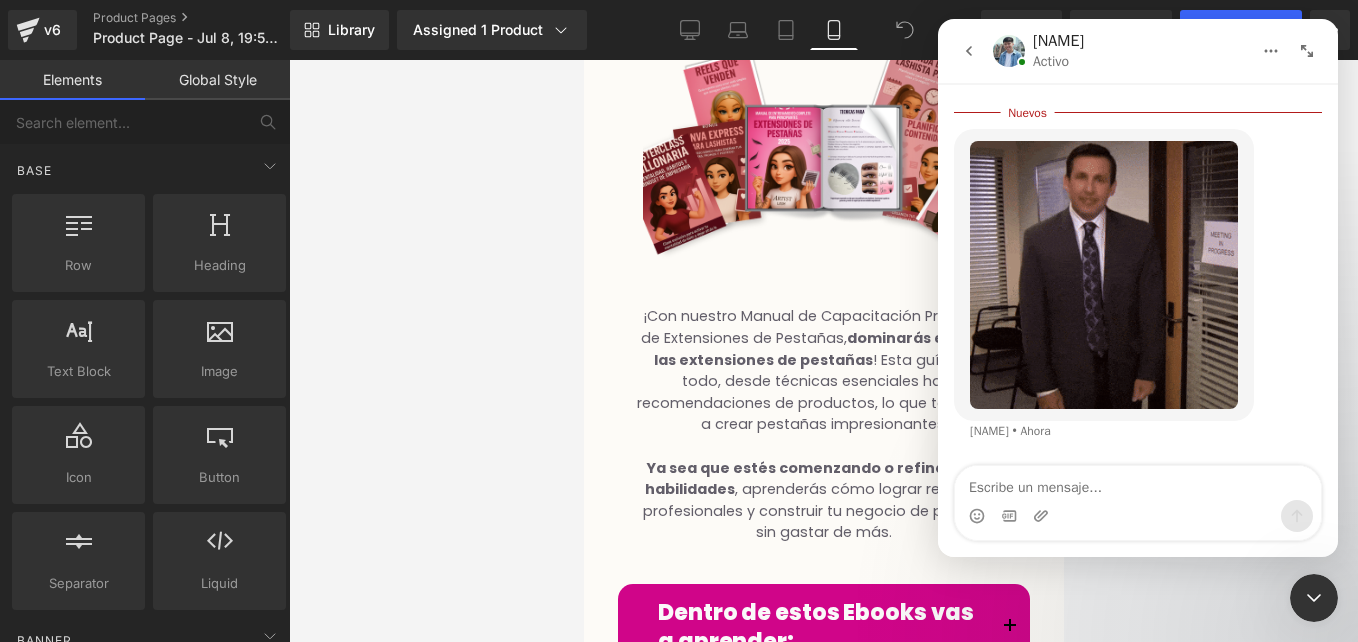 click at bounding box center (1104, 275) 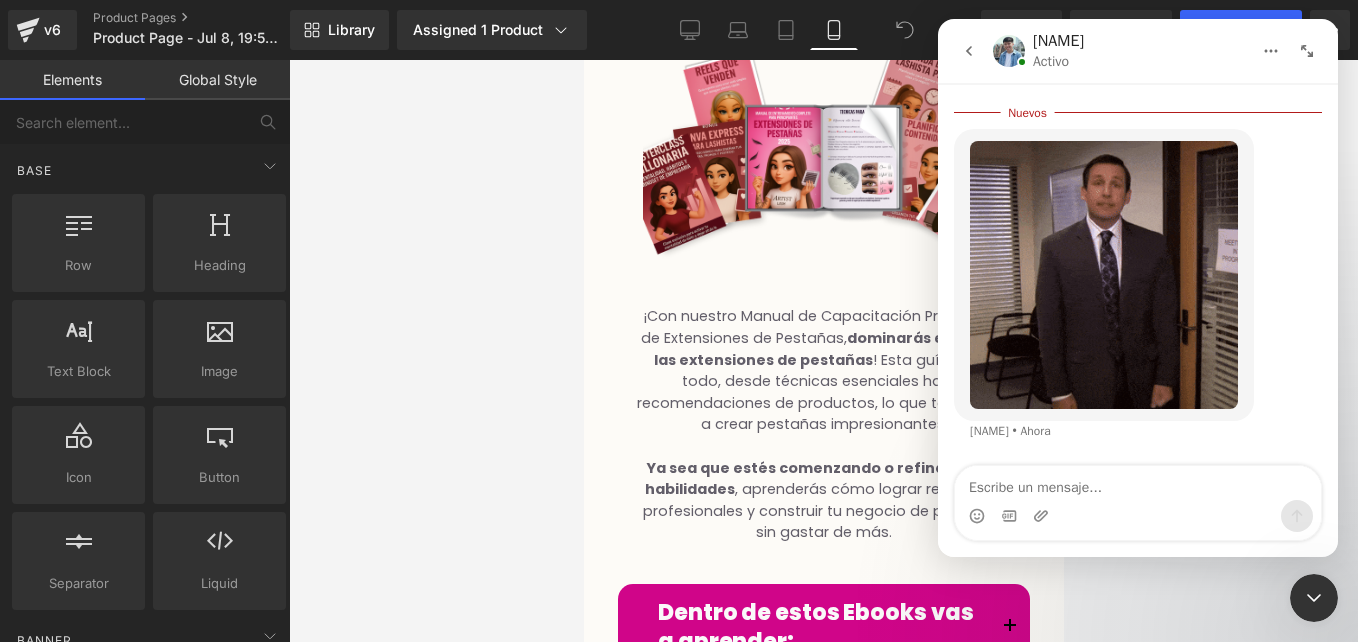 scroll, scrollTop: 0, scrollLeft: 0, axis: both 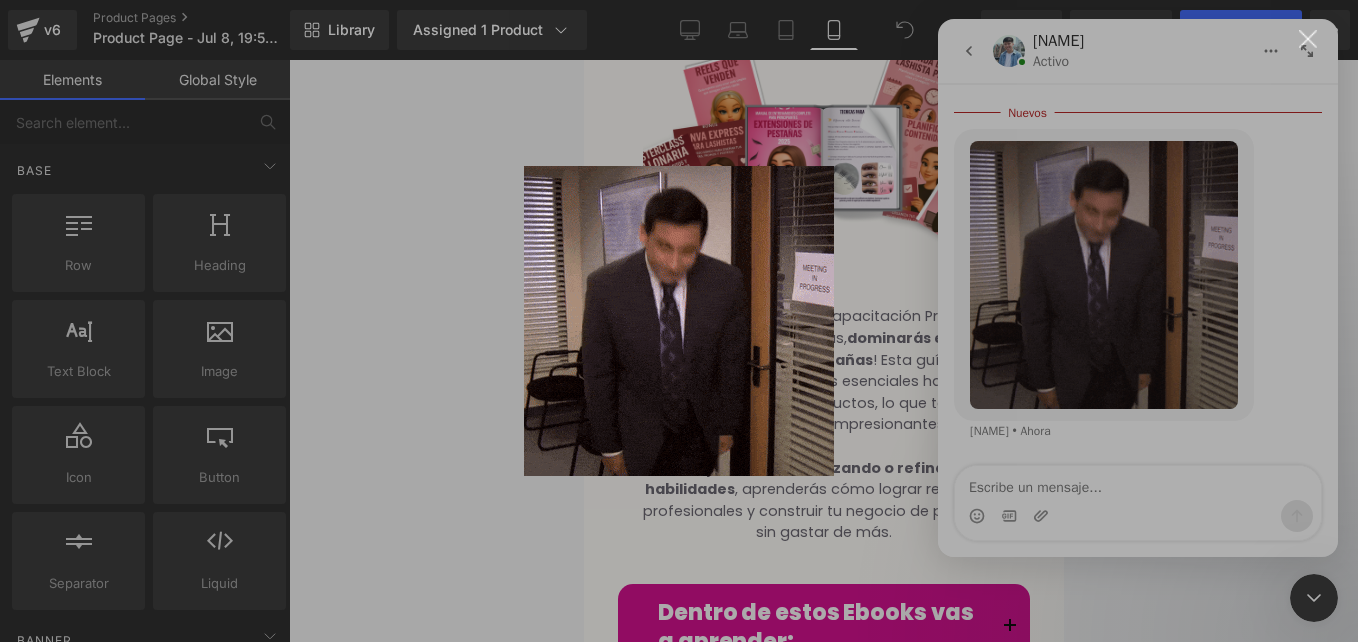 click at bounding box center (679, 321) 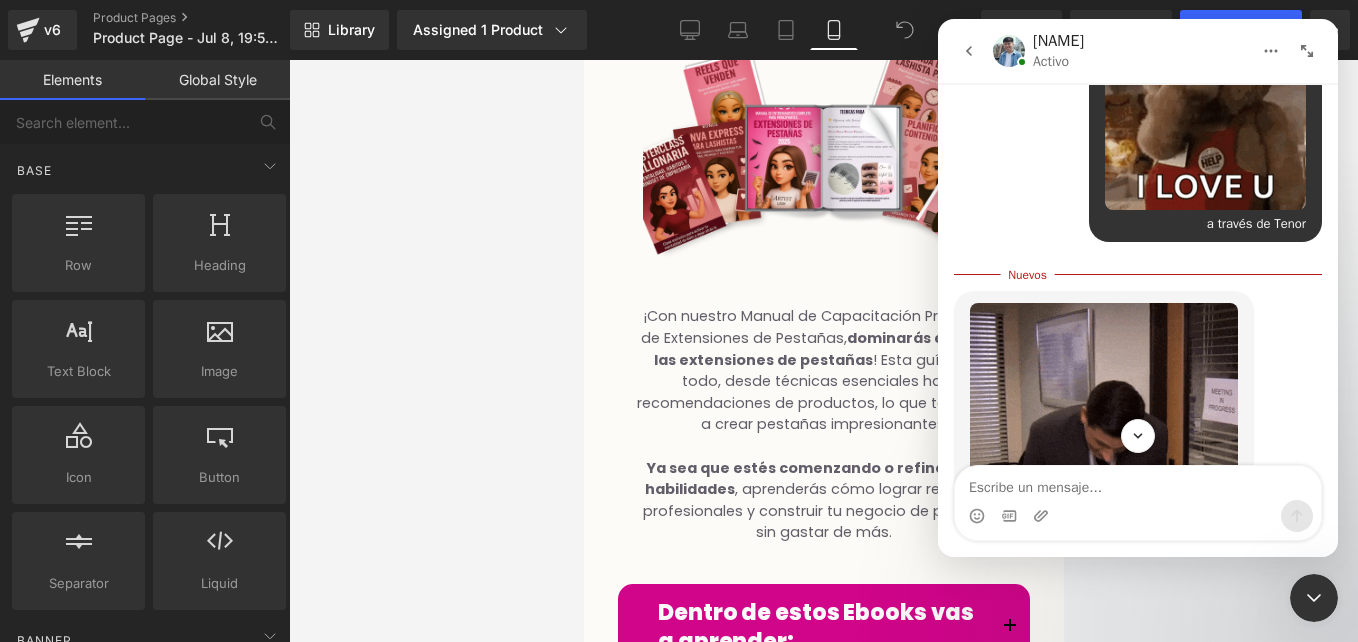 scroll, scrollTop: 6876, scrollLeft: 0, axis: vertical 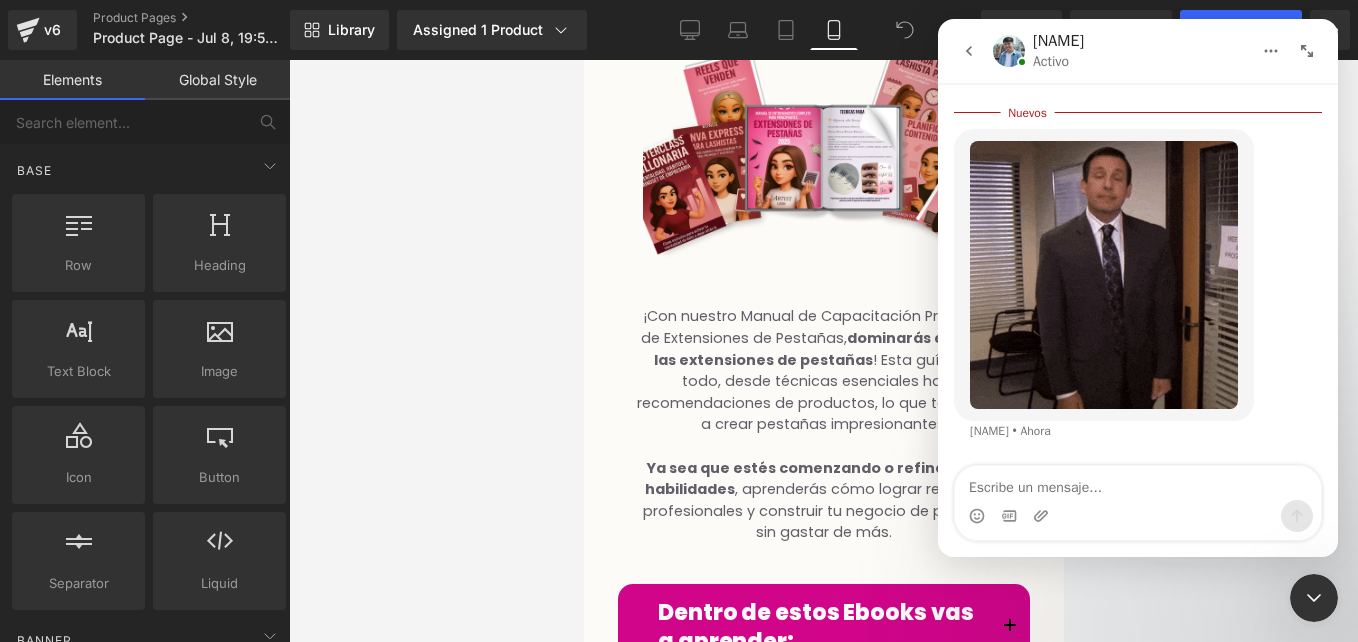 click 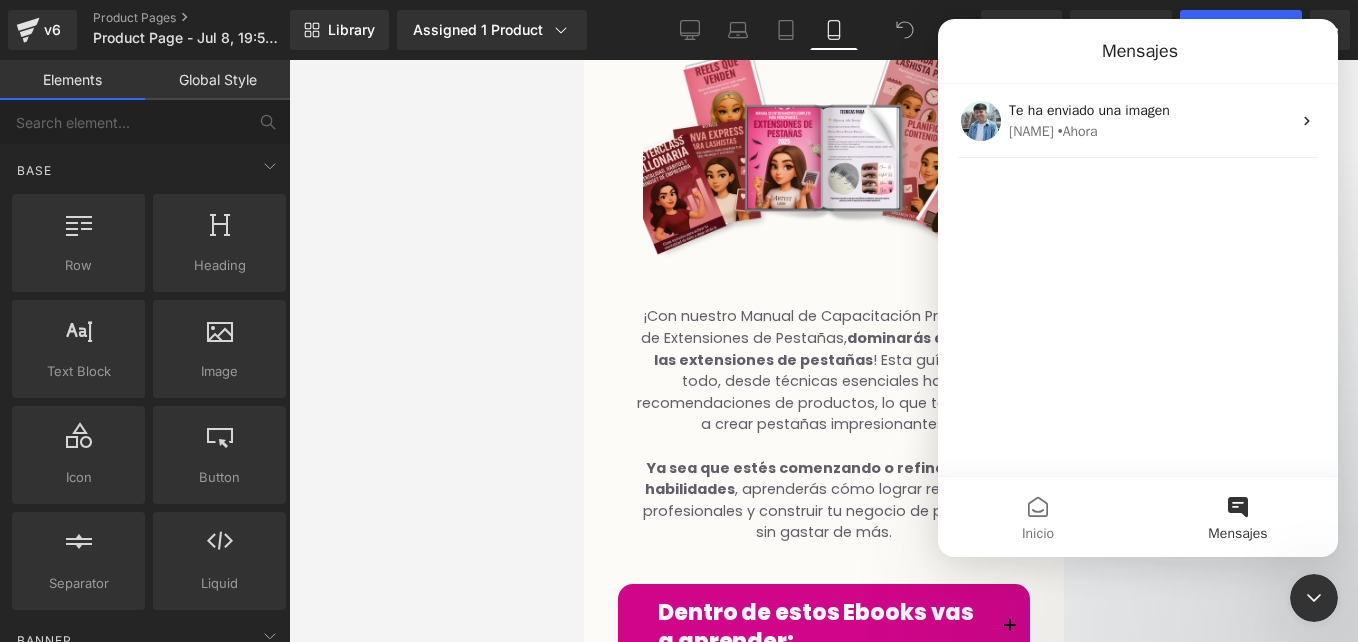 scroll, scrollTop: 0, scrollLeft: 0, axis: both 